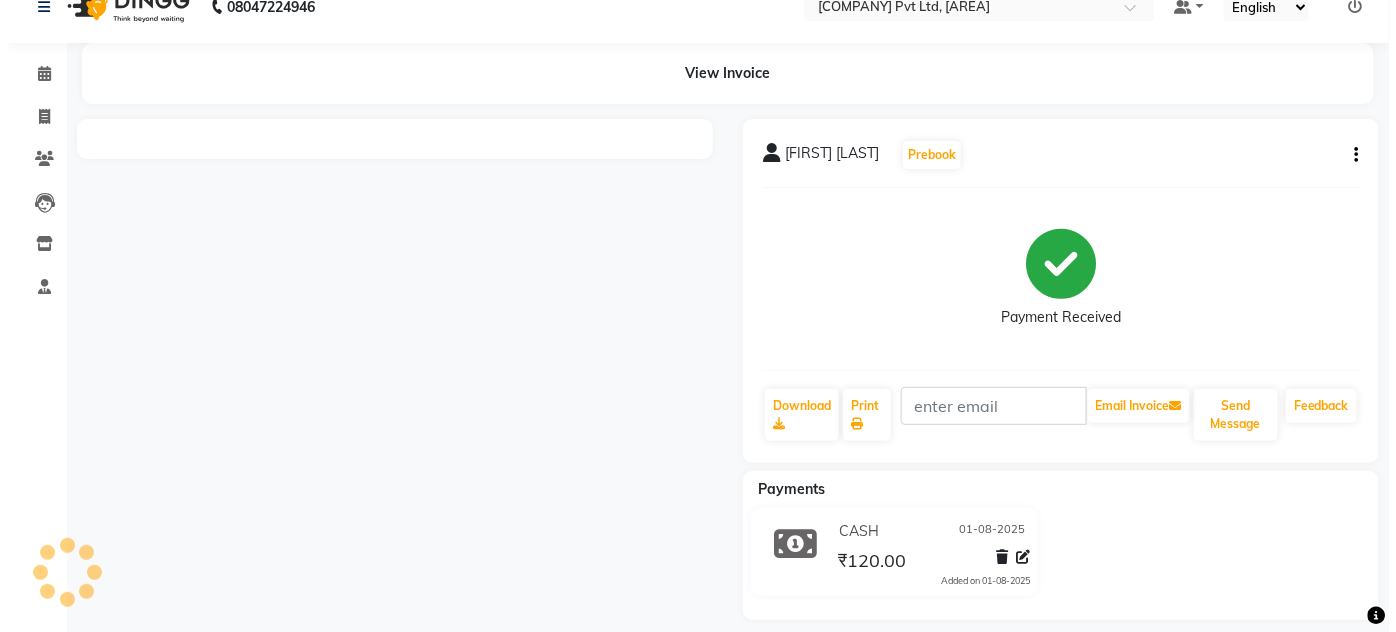 scroll, scrollTop: 45, scrollLeft: 0, axis: vertical 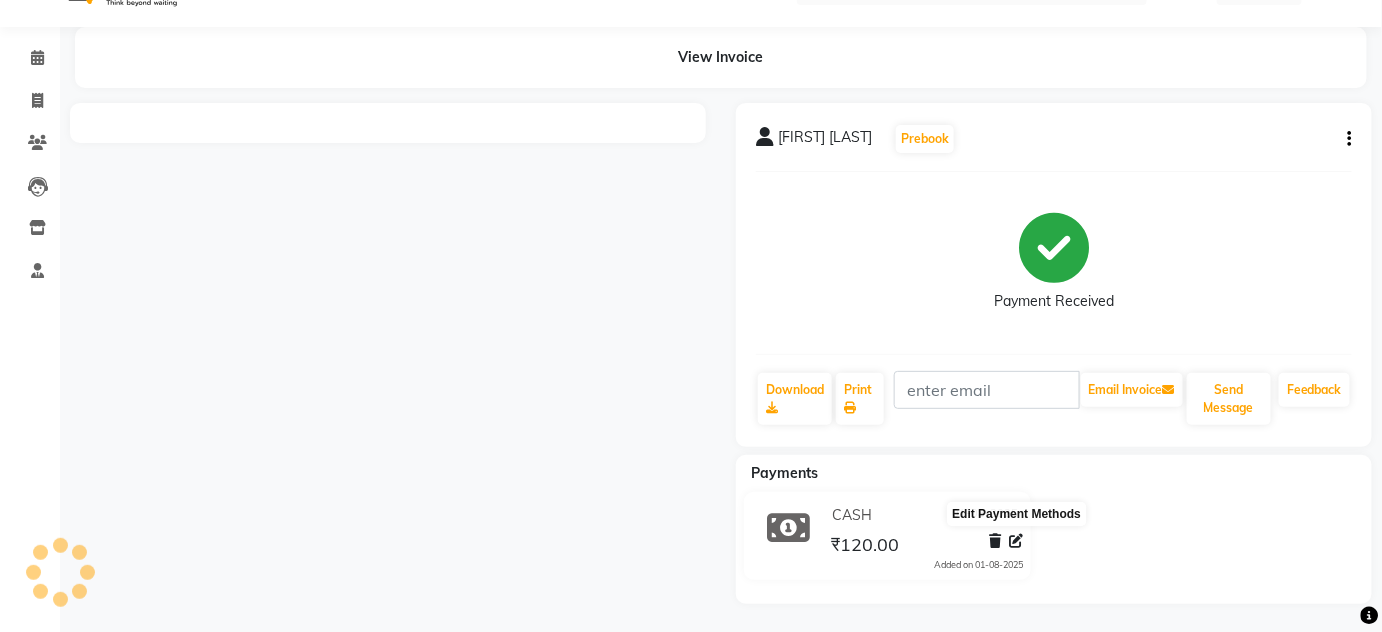 click 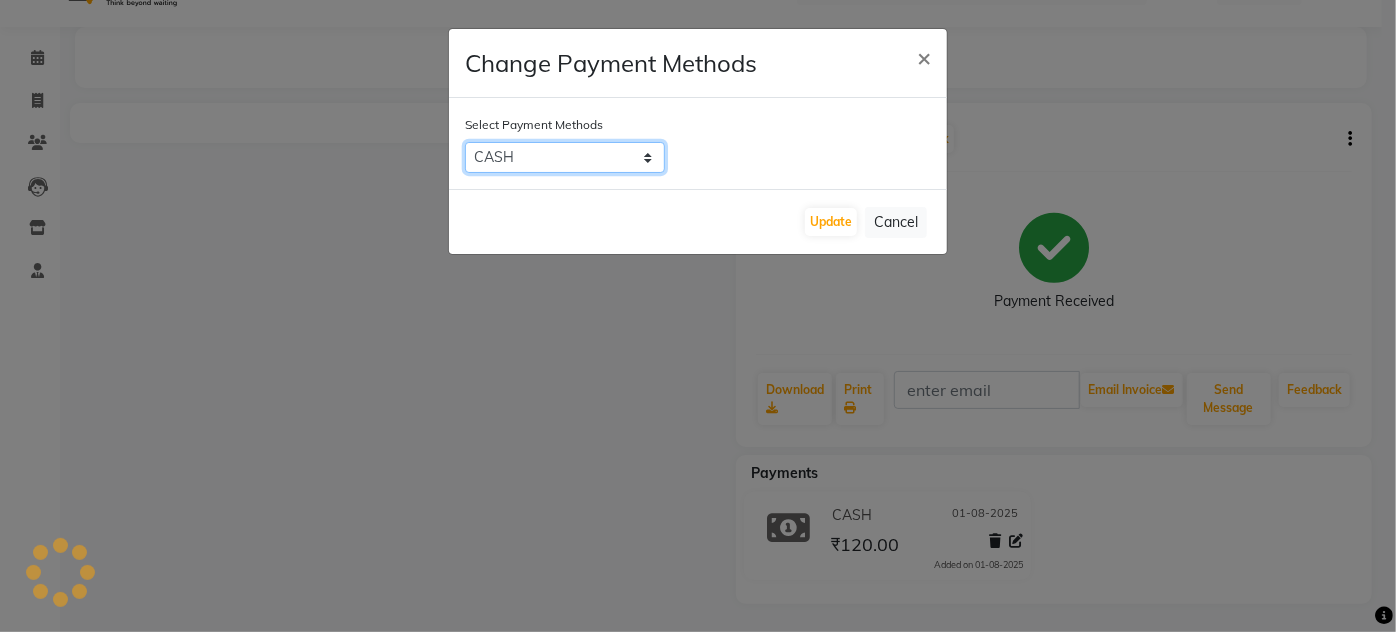 click on "GPay   CARD   CASH   ONLINE   PhonePe   PayTM" 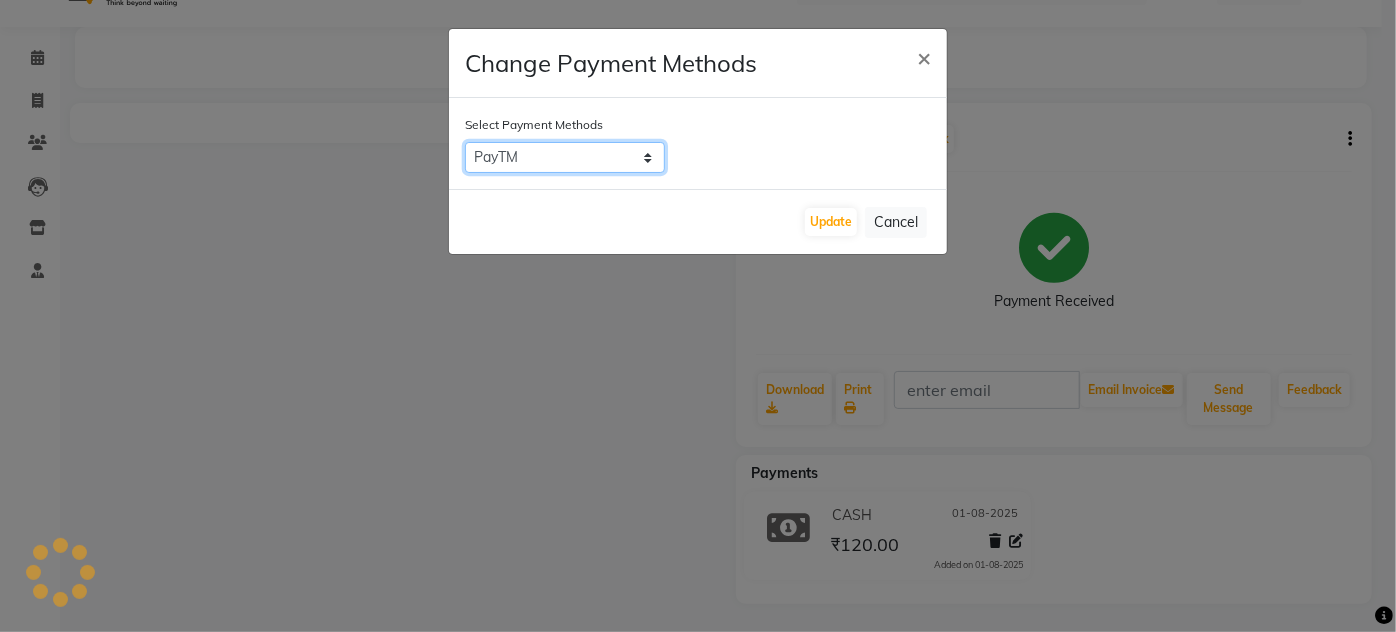 click on "GPay   CARD   CASH   ONLINE   PhonePe   PayTM" 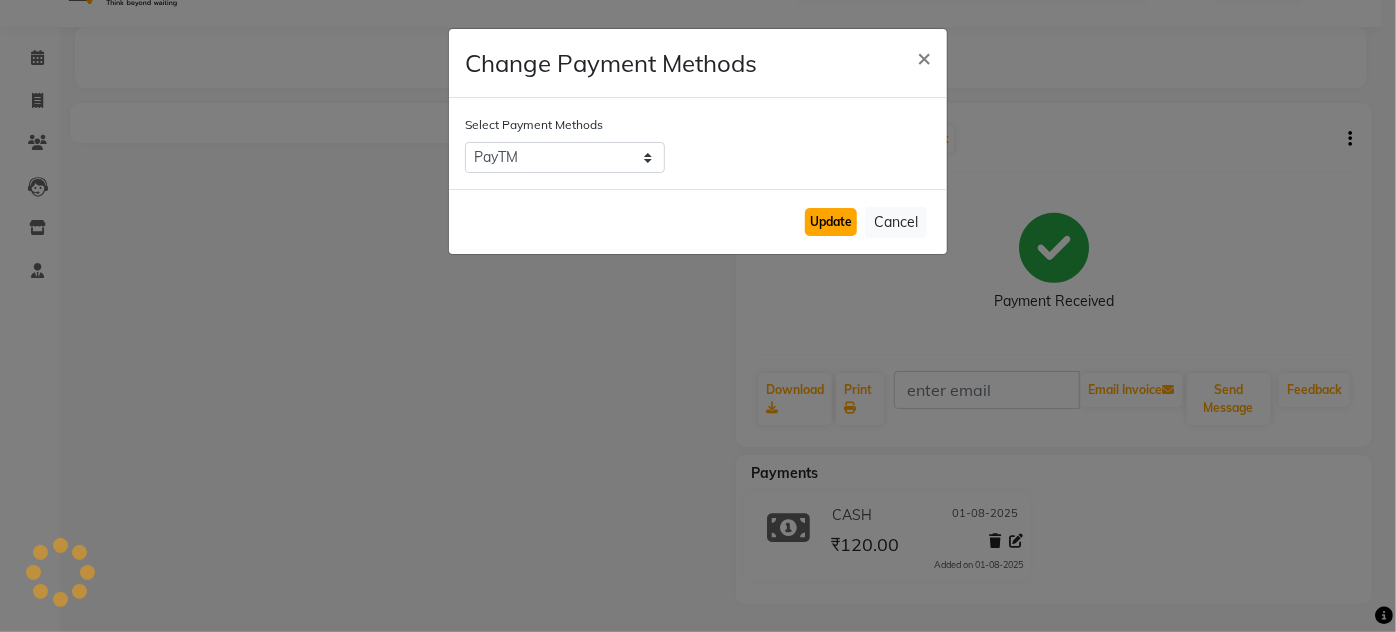 click on "Update" 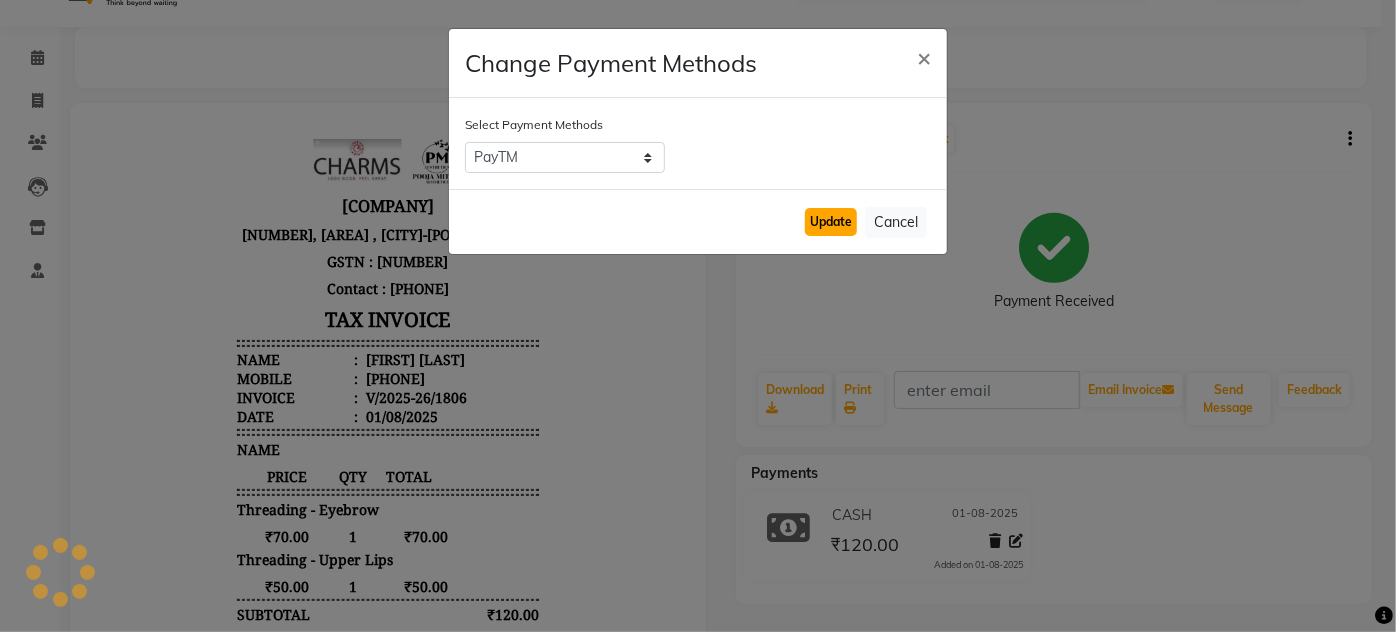scroll, scrollTop: 0, scrollLeft: 0, axis: both 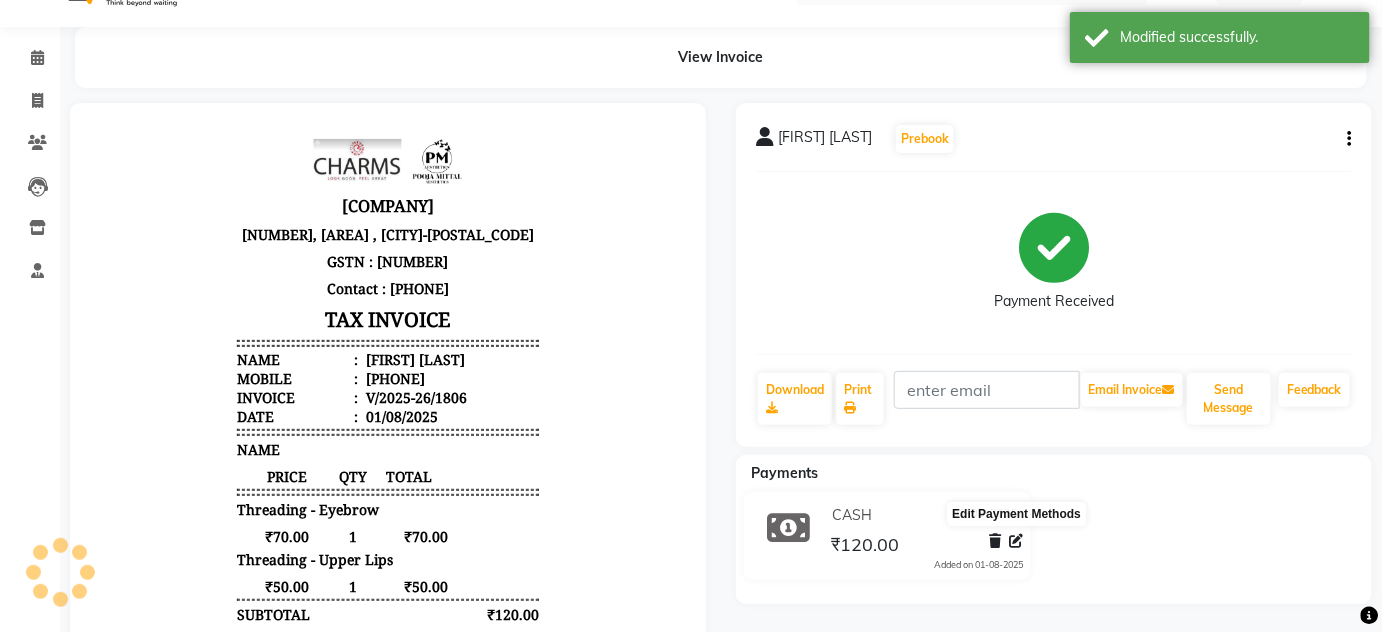 click 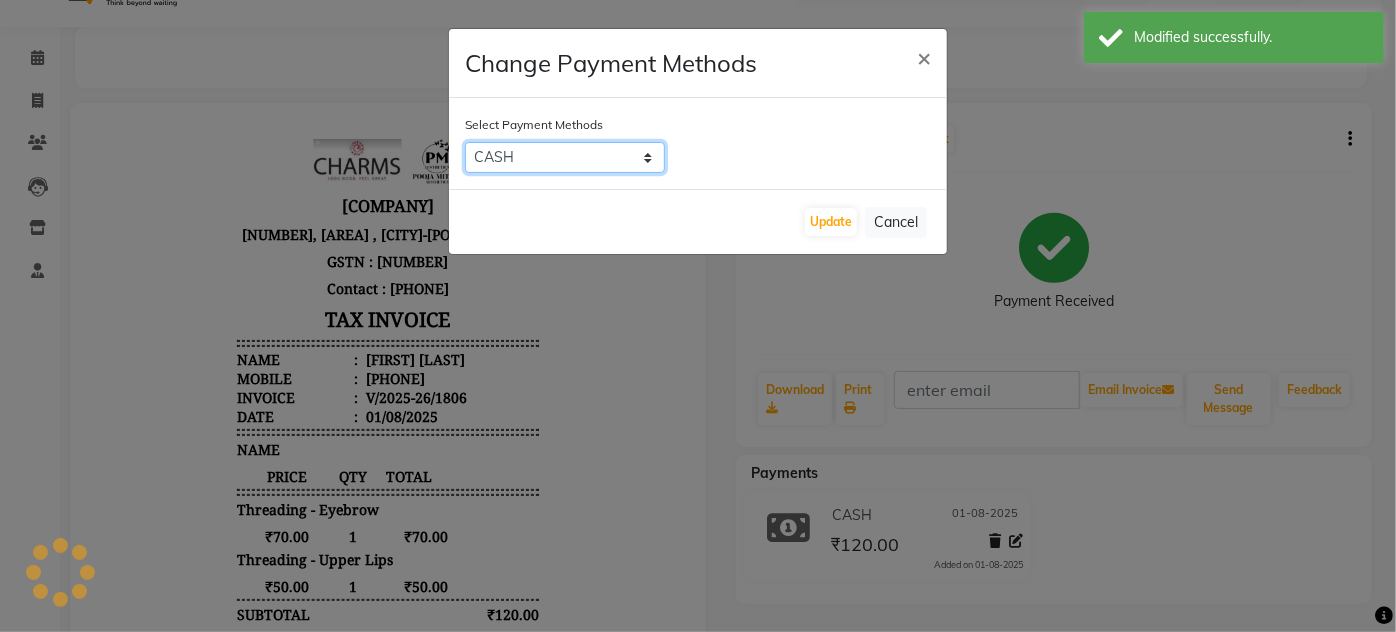 click on "GPay   CARD   CASH   ONLINE   PhonePe   PayTM" 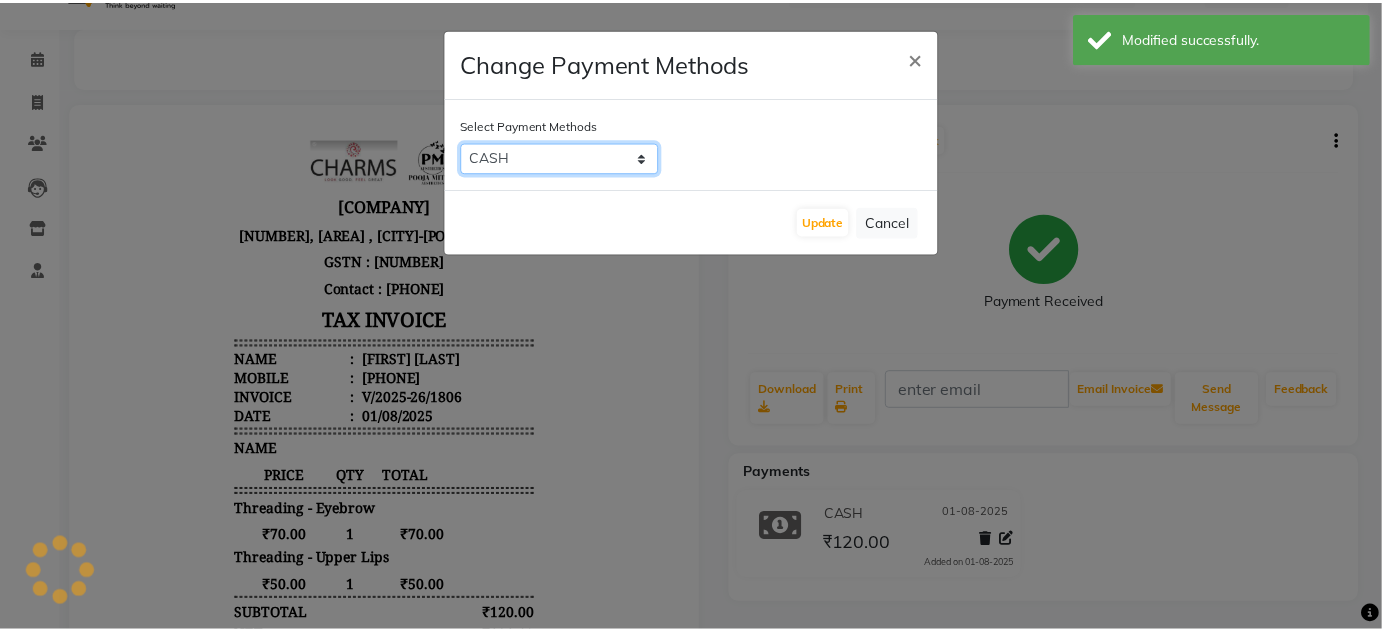 scroll, scrollTop: 0, scrollLeft: 0, axis: both 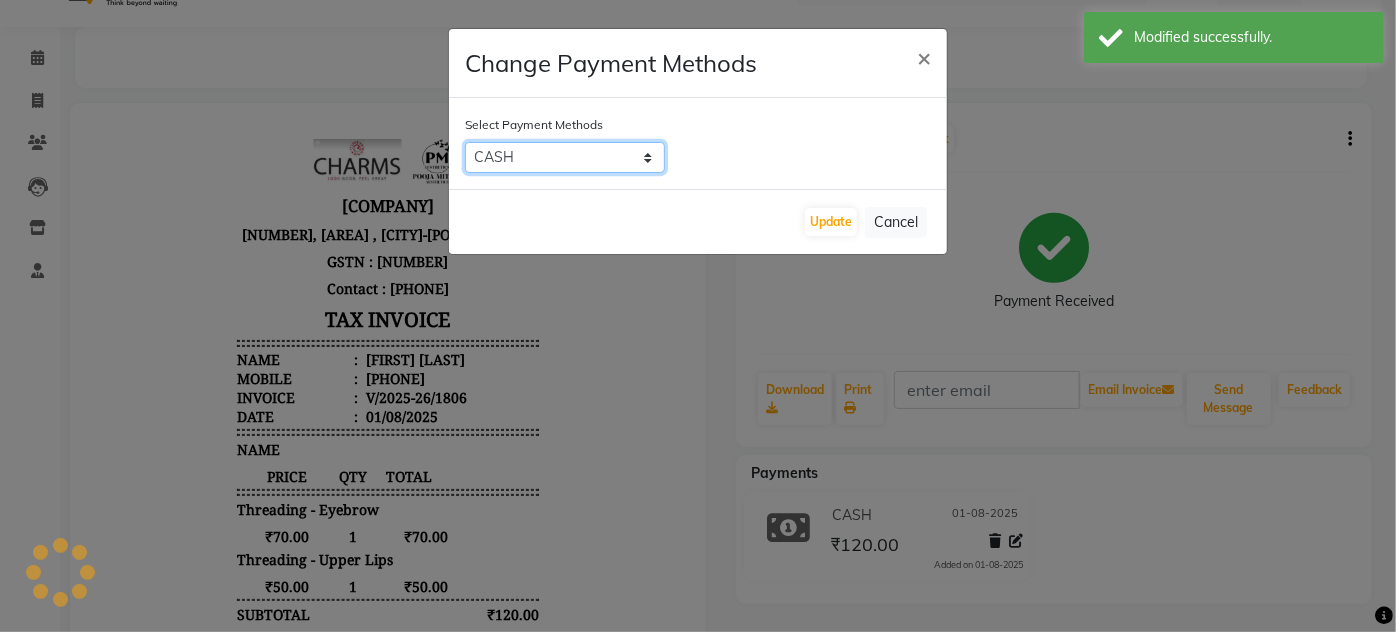 select on "6" 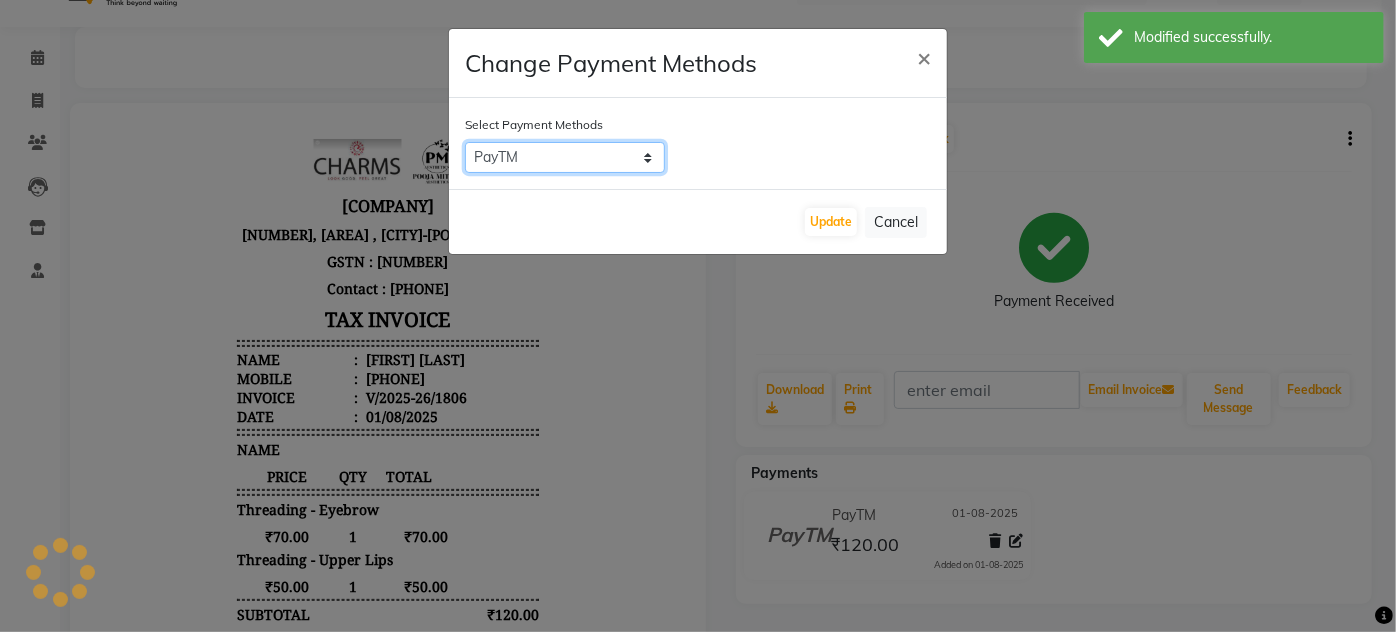 click on "GPay   CARD   CASH   ONLINE   PhonePe   PayTM" 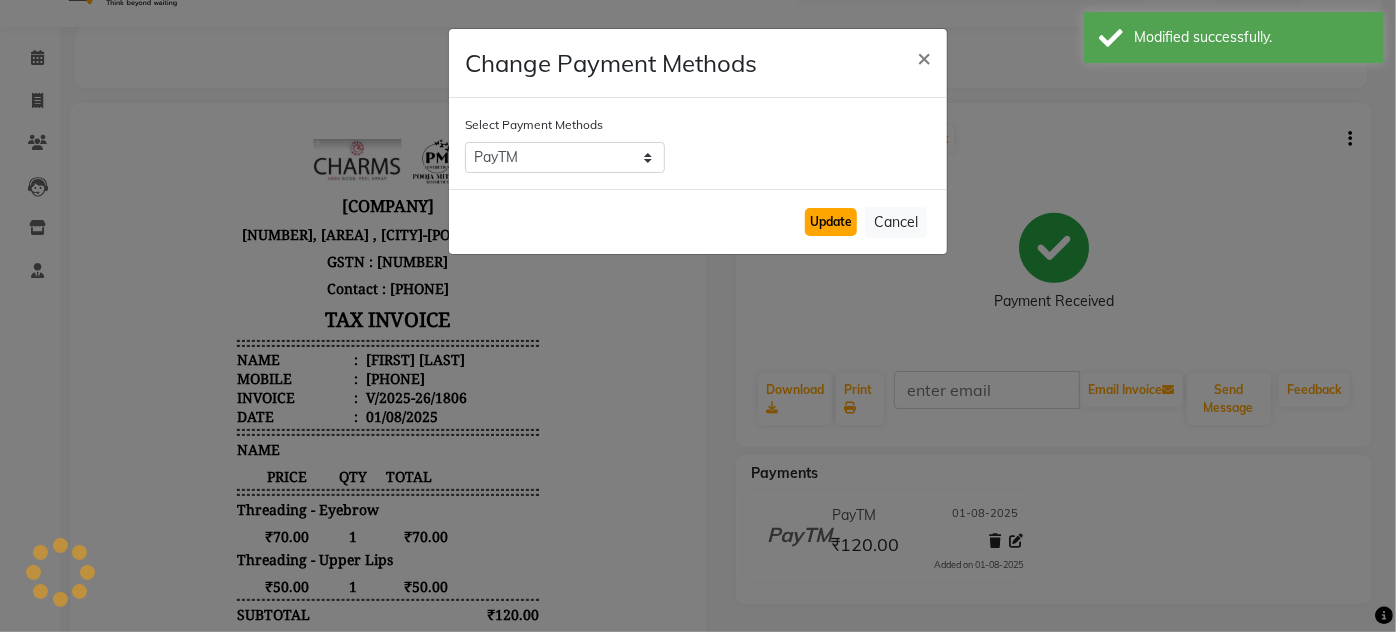 click on "Update" 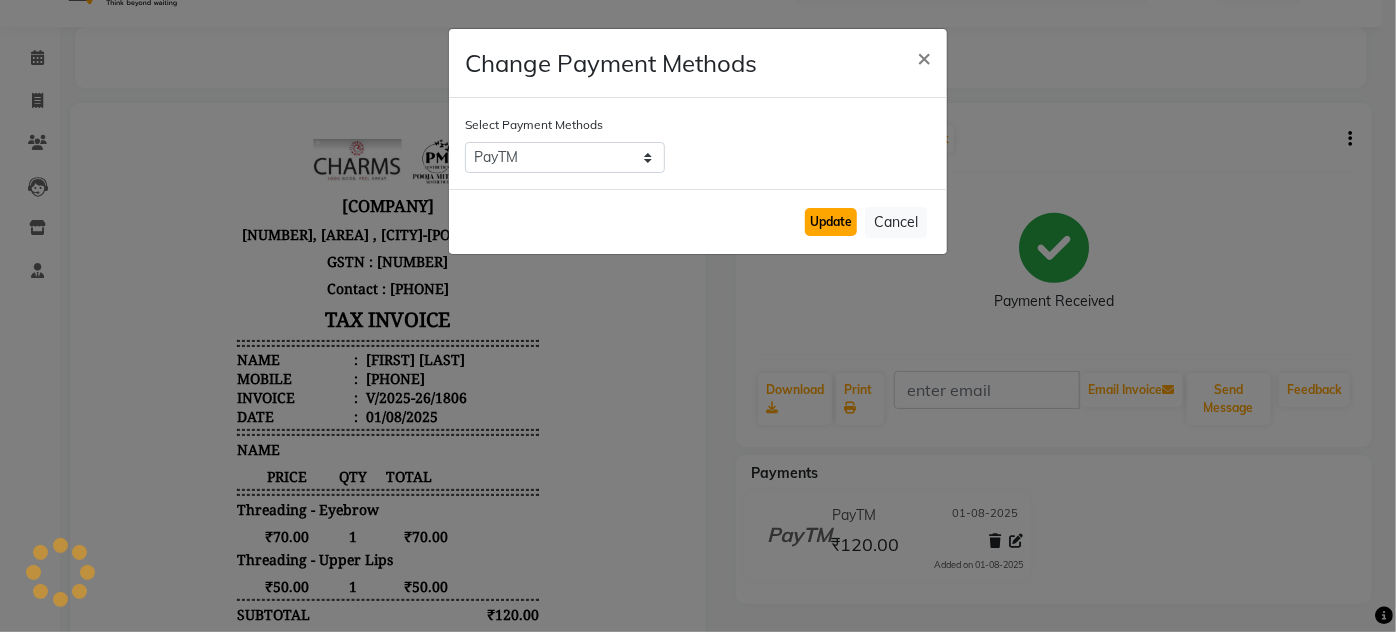 click on "Update" 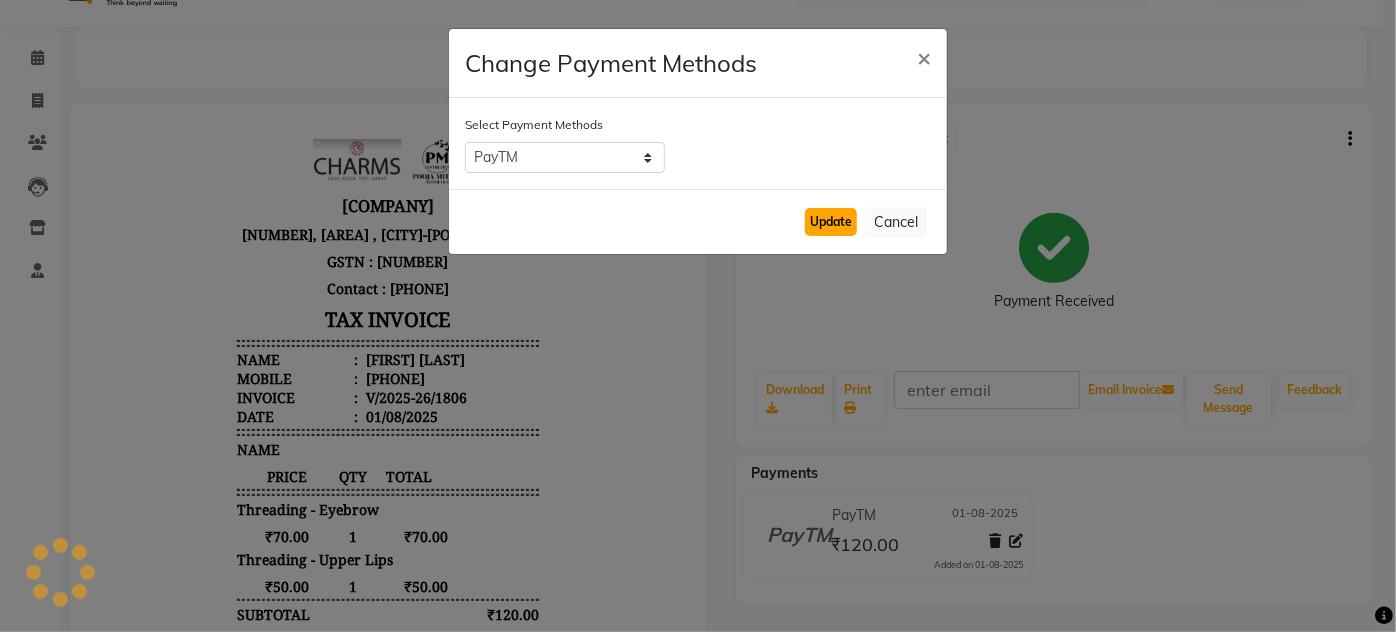 click on "Update" 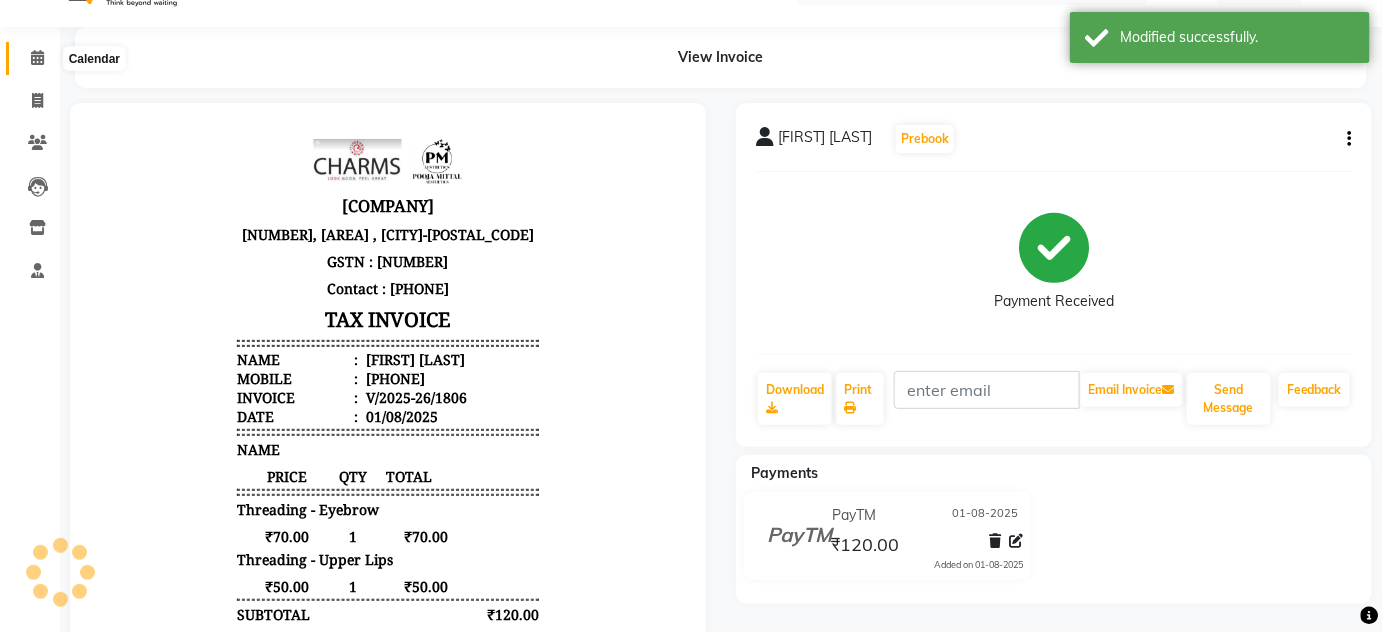 click 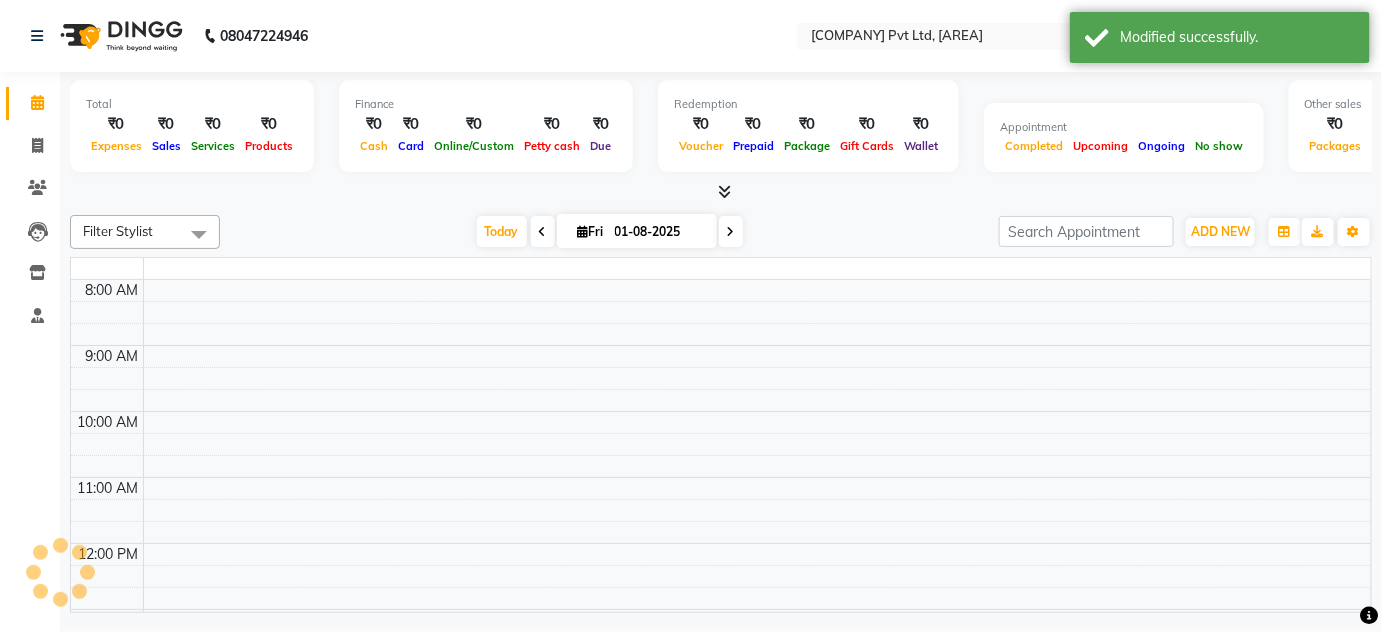 scroll, scrollTop: 0, scrollLeft: 0, axis: both 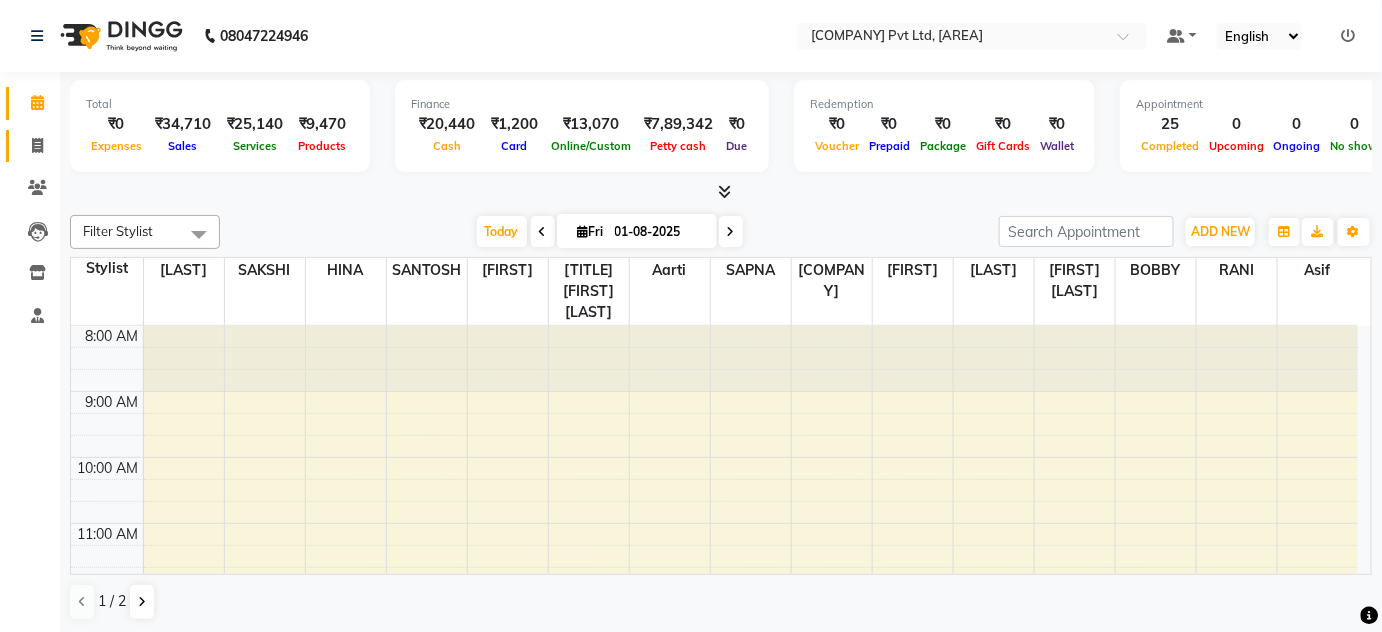 click on "Invoice" 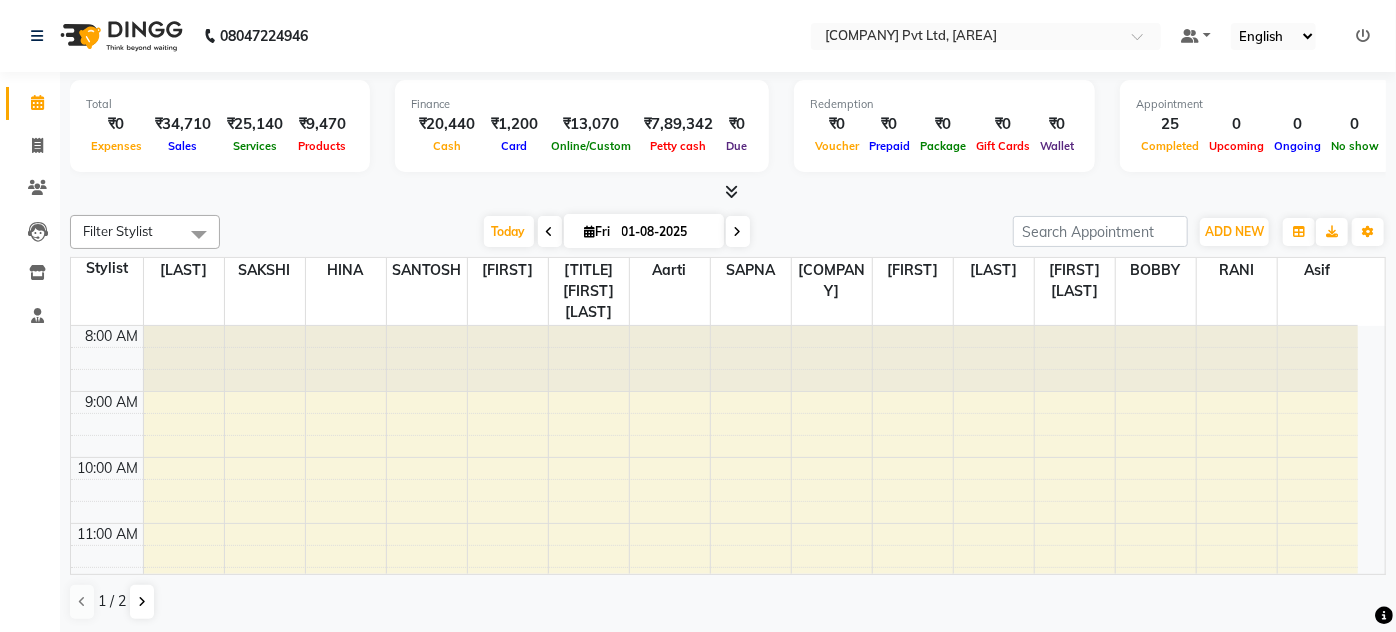 select on "service" 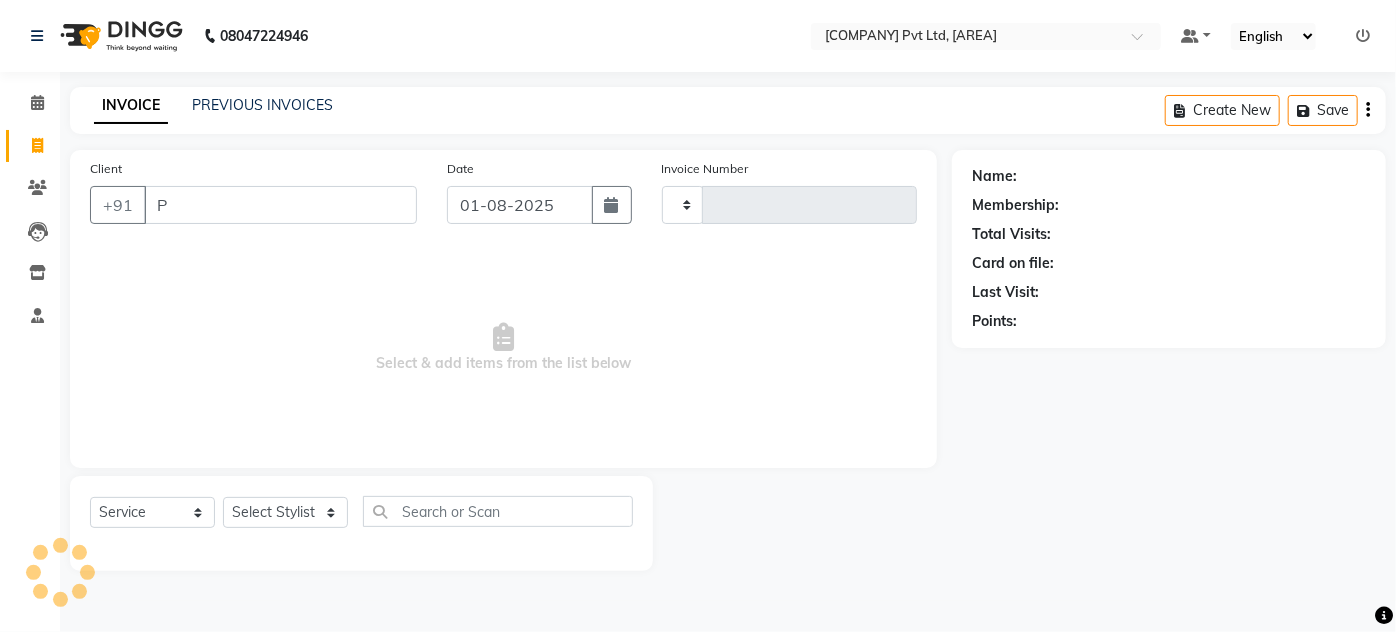 type on "PR" 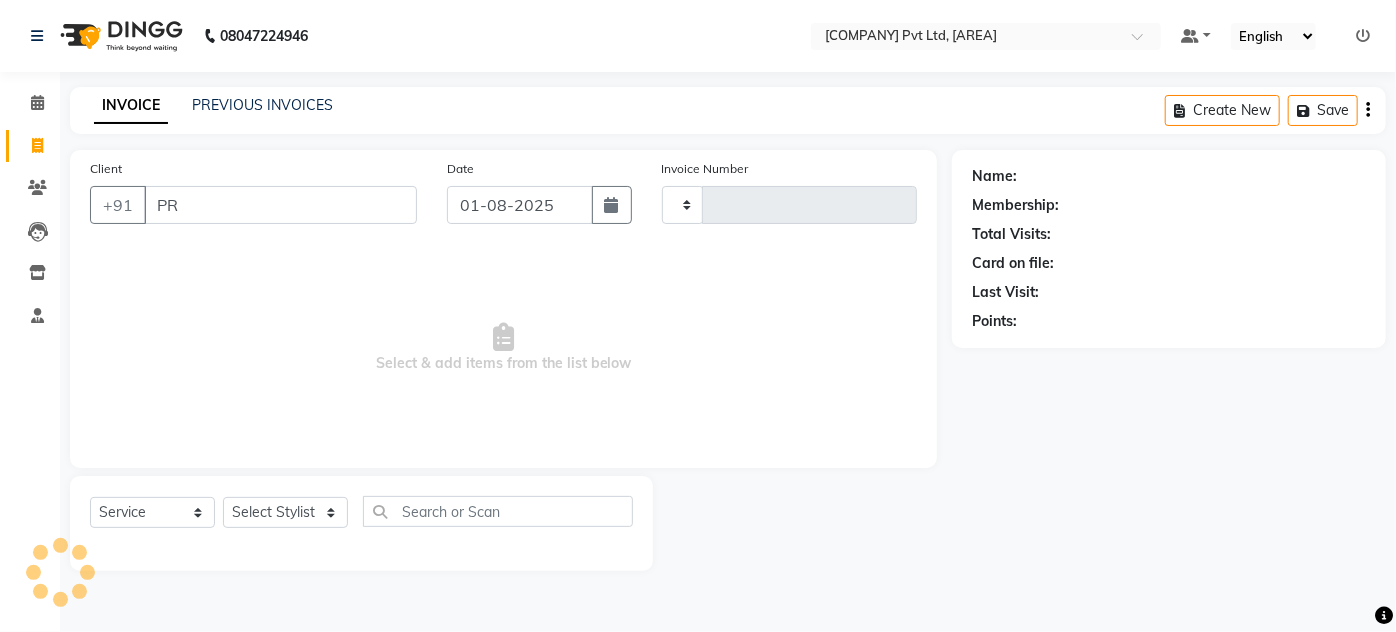 type on "1823" 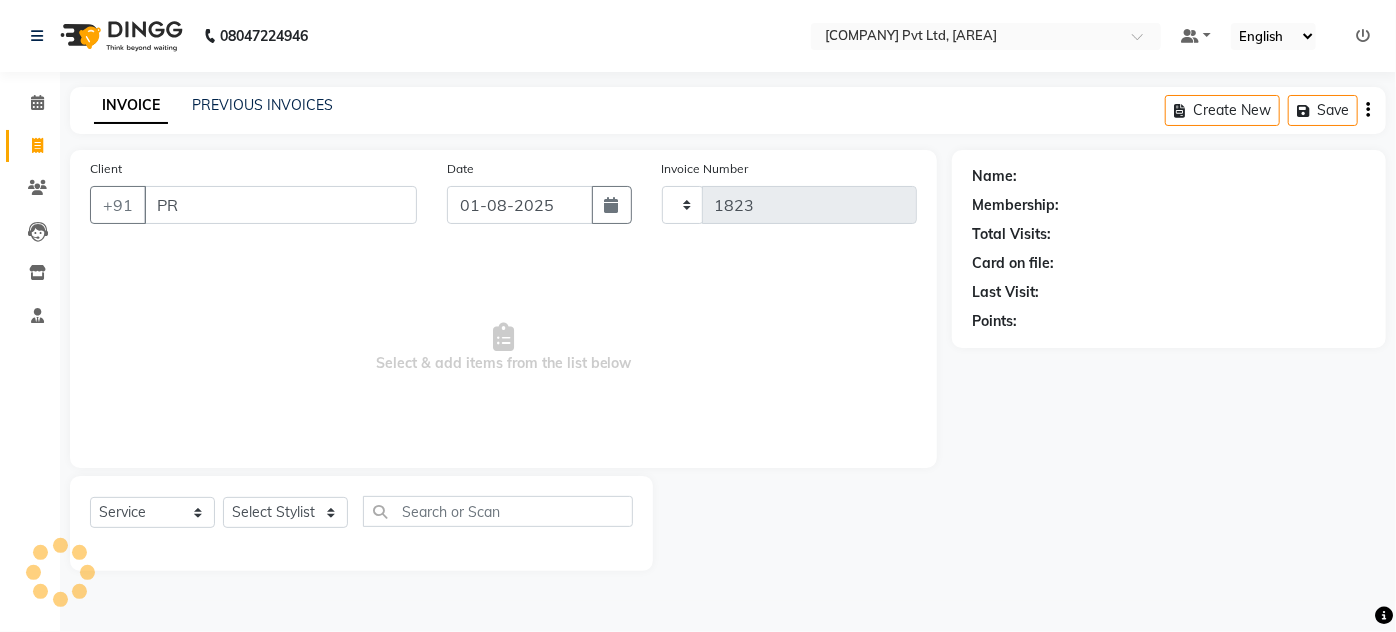 select on "3743" 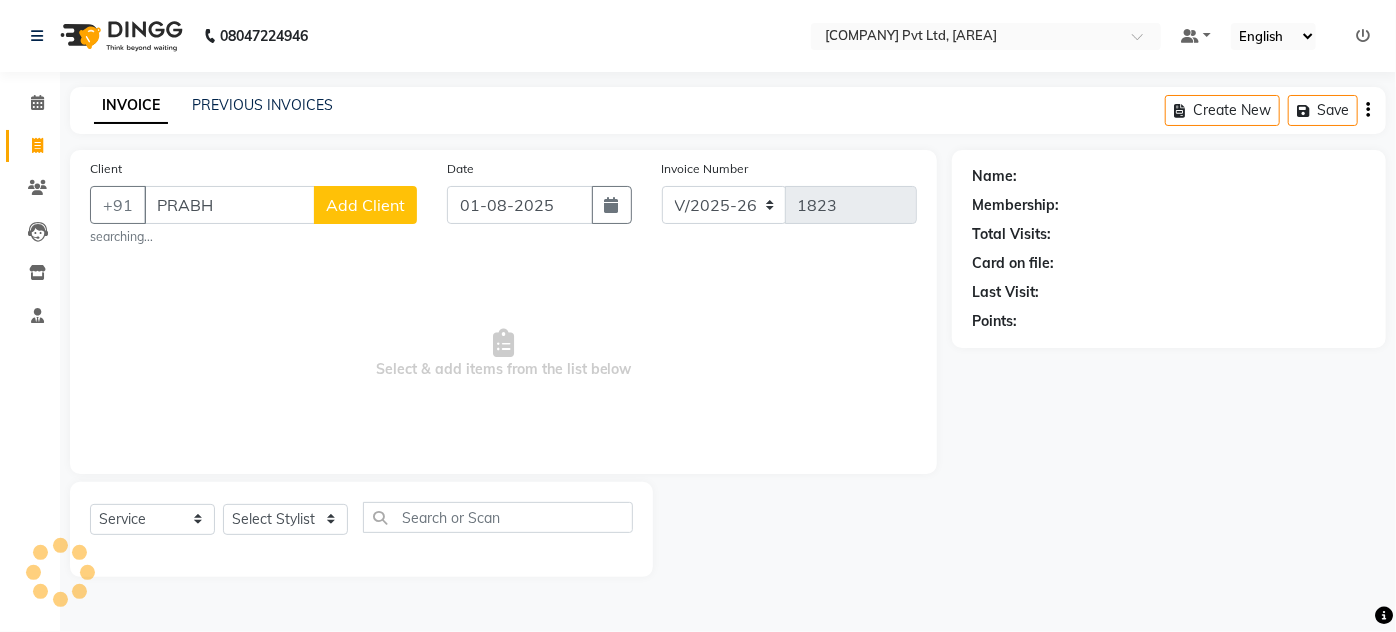 type on "[FIRST]" 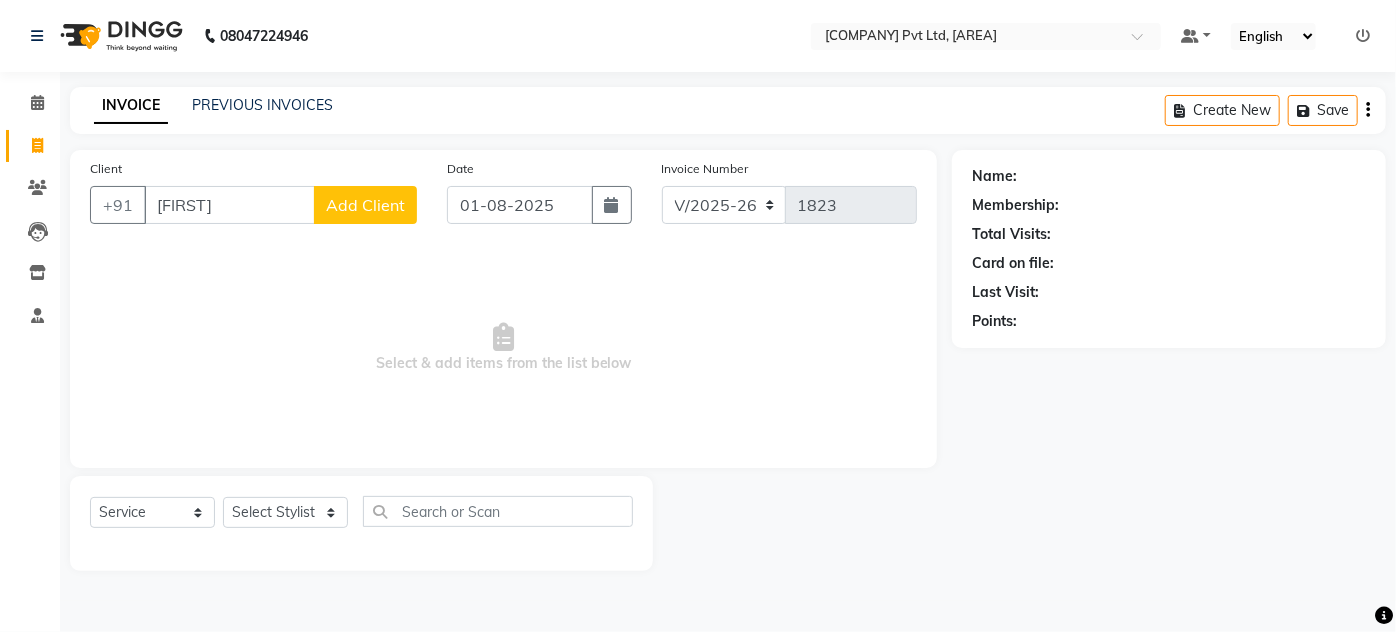 click on "[FIRST]" at bounding box center (229, 205) 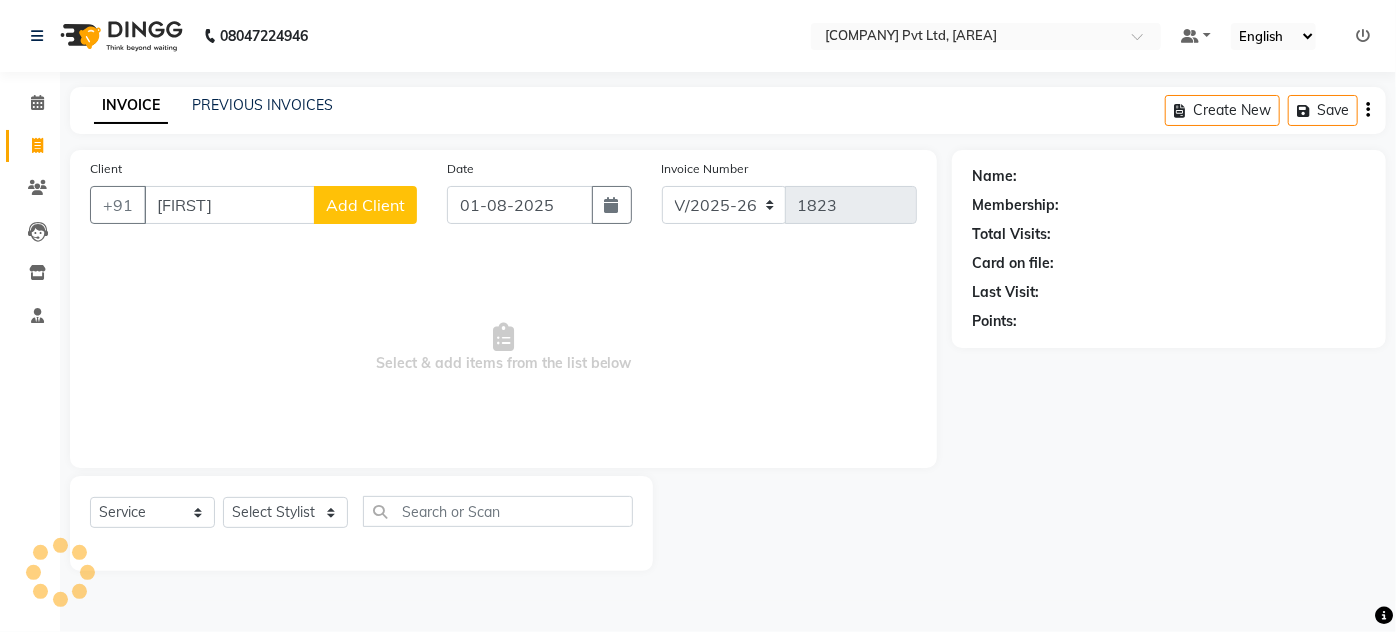 click on "[FIRST]" at bounding box center (229, 205) 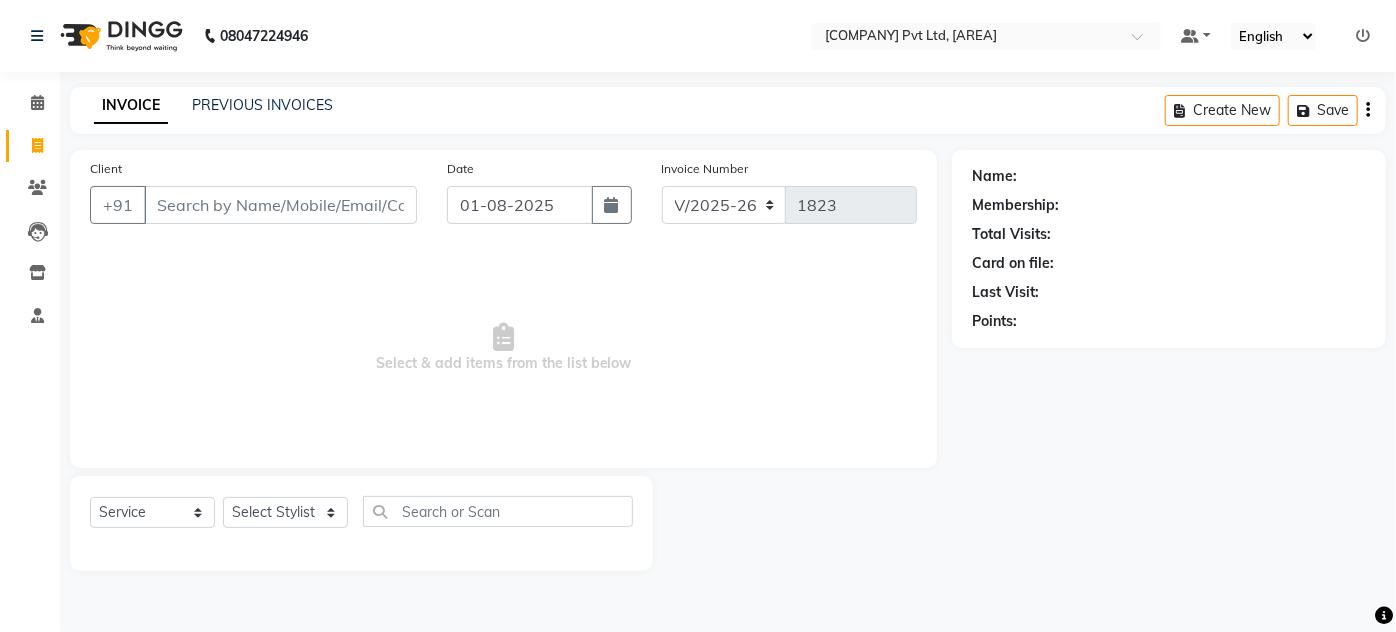 type on "p" 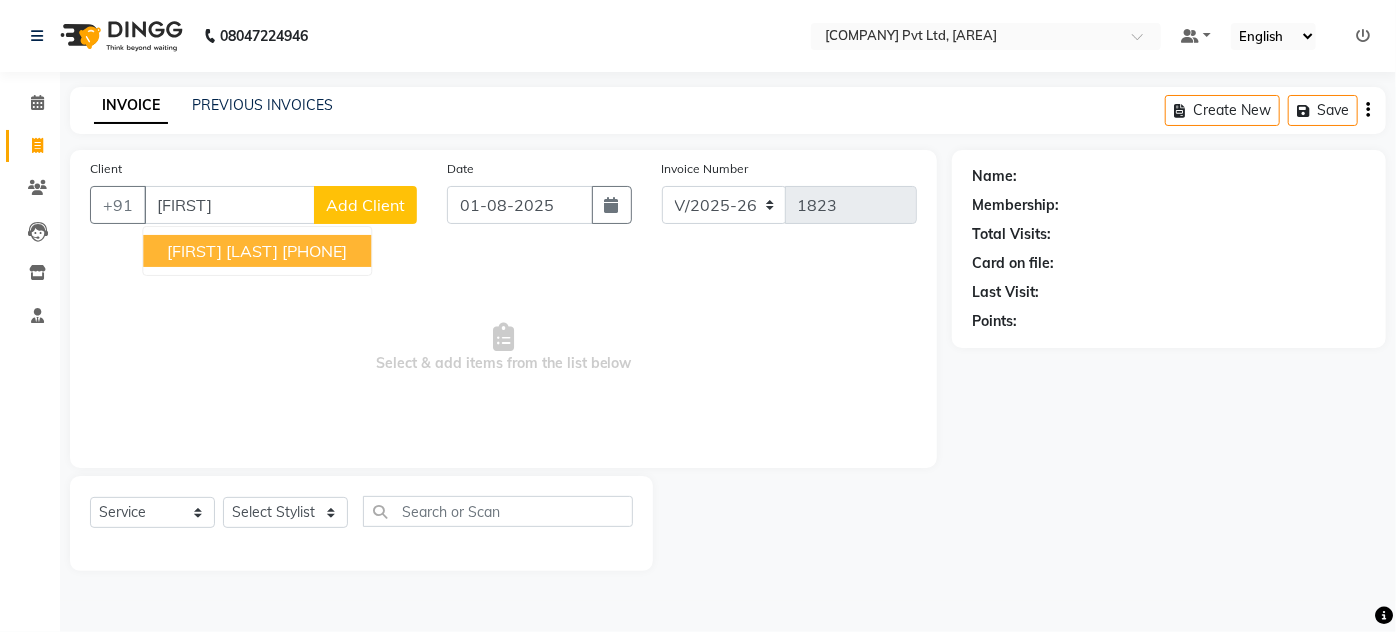 click on "[PHONE]" at bounding box center (314, 251) 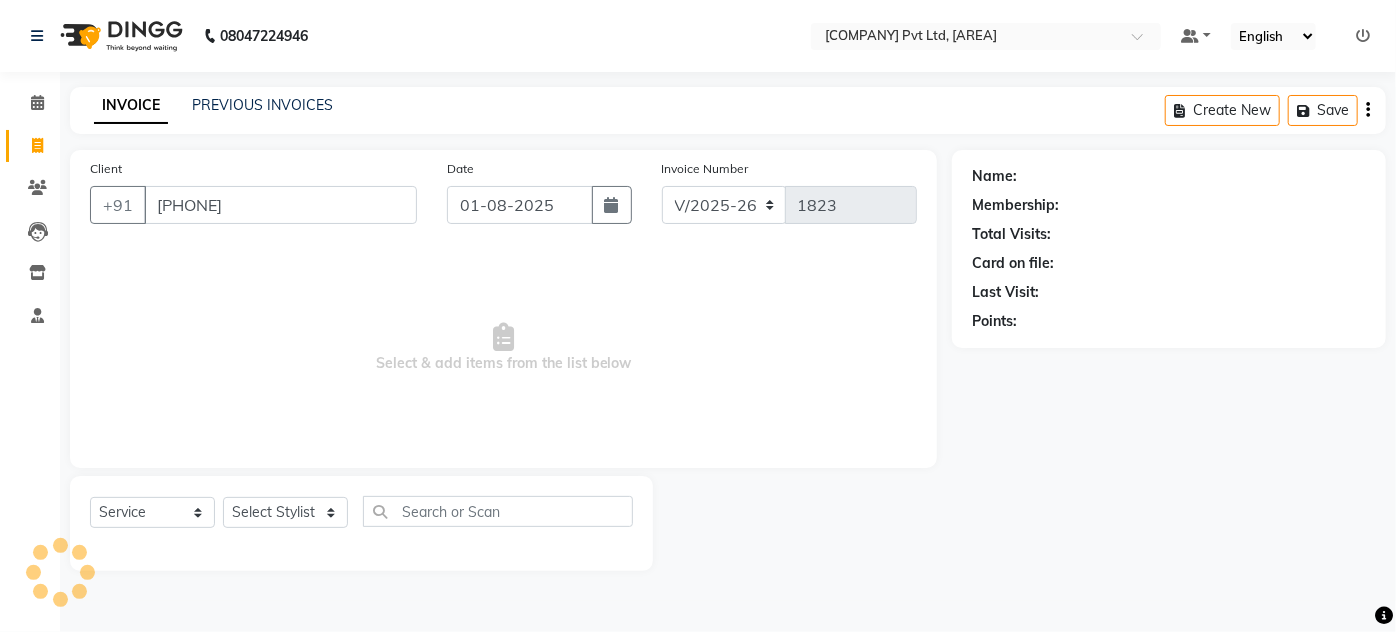 type on "[PHONE]" 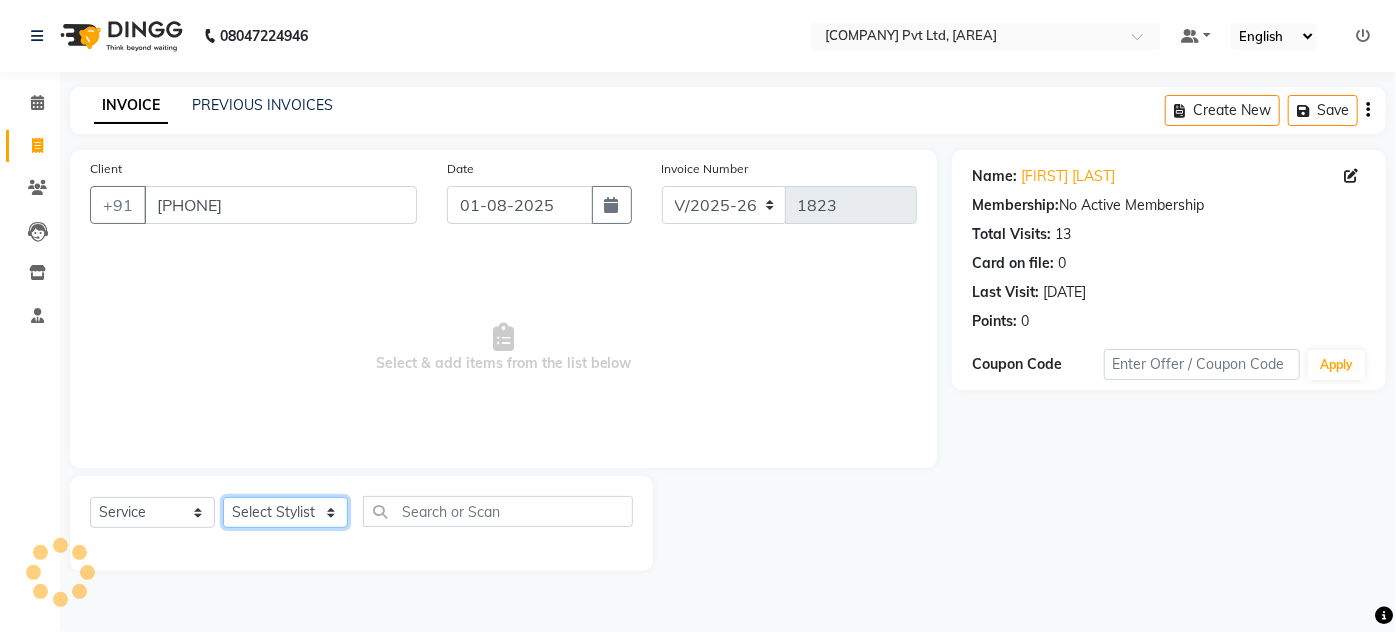 click on "Select Stylist Aarti Asif AZIZA BOBBY CHARMAYNE CHARMS DR. POOJA MITTAL HINA HUSSAN NOSHAD RANI RAVI SOOD  SAKSHI SANTOSH SAPNA TABBASUM" 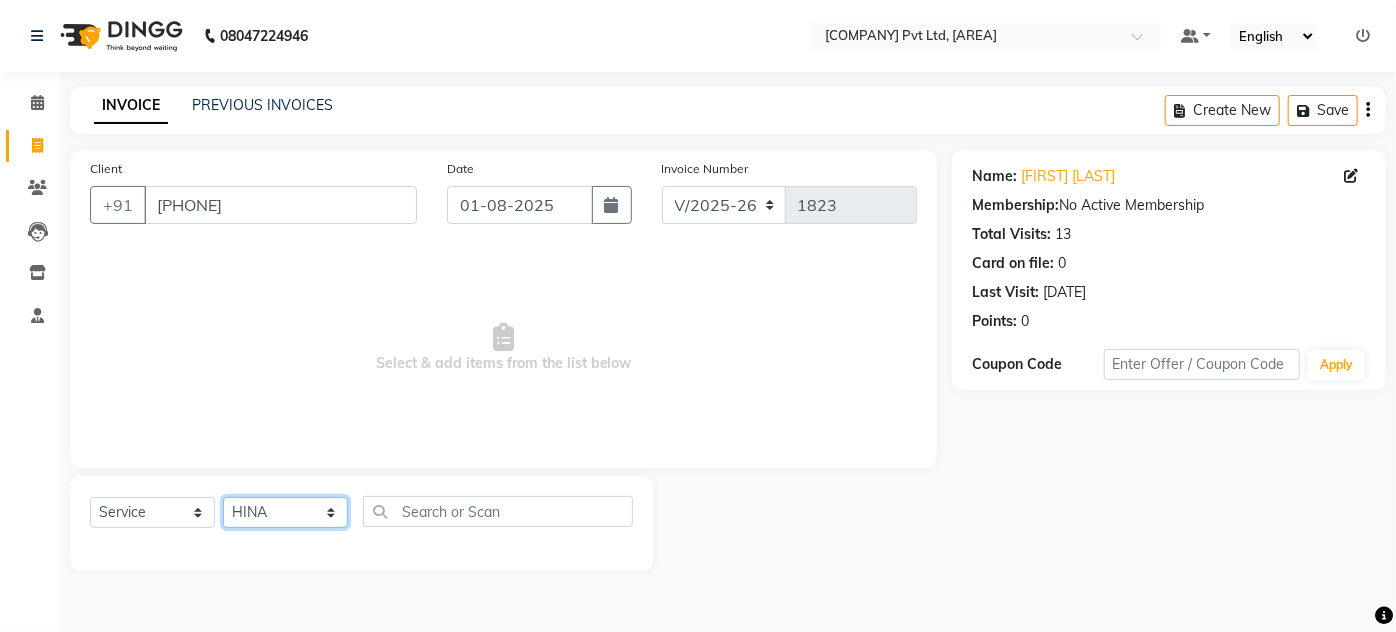 click on "Select Stylist Aarti Asif AZIZA BOBBY CHARMAYNE CHARMS DR. POOJA MITTAL HINA HUSSAN NOSHAD RANI RAVI SOOD  SAKSHI SANTOSH SAPNA TABBASUM" 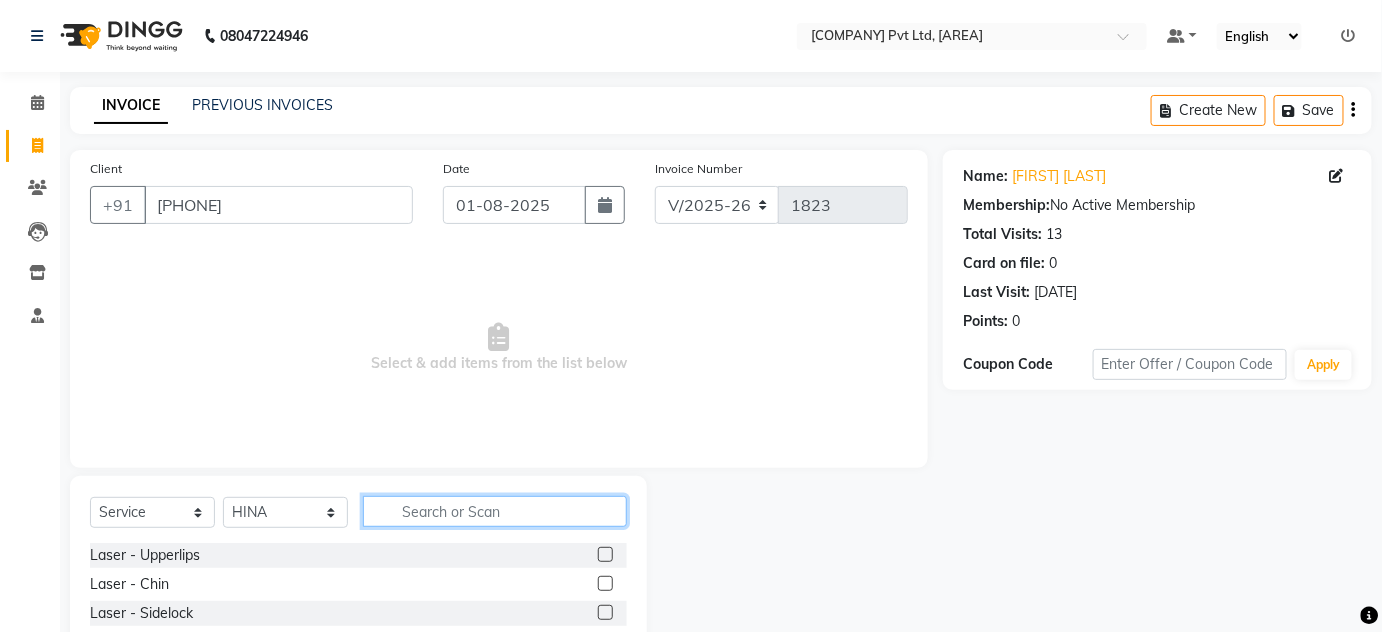 click 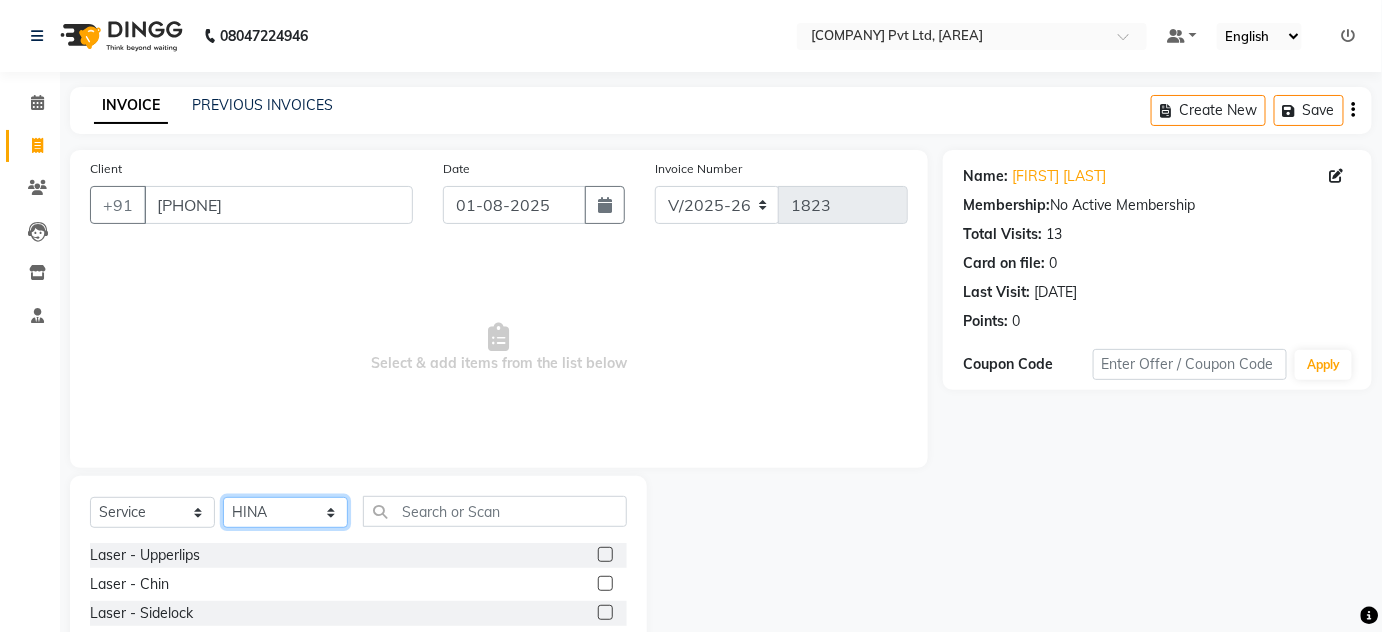 click on "Select Stylist Aarti Asif AZIZA BOBBY CHARMAYNE CHARMS DR. POOJA MITTAL HINA HUSSAN NOSHAD RANI RAVI SOOD  SAKSHI SANTOSH SAPNA TABBASUM" 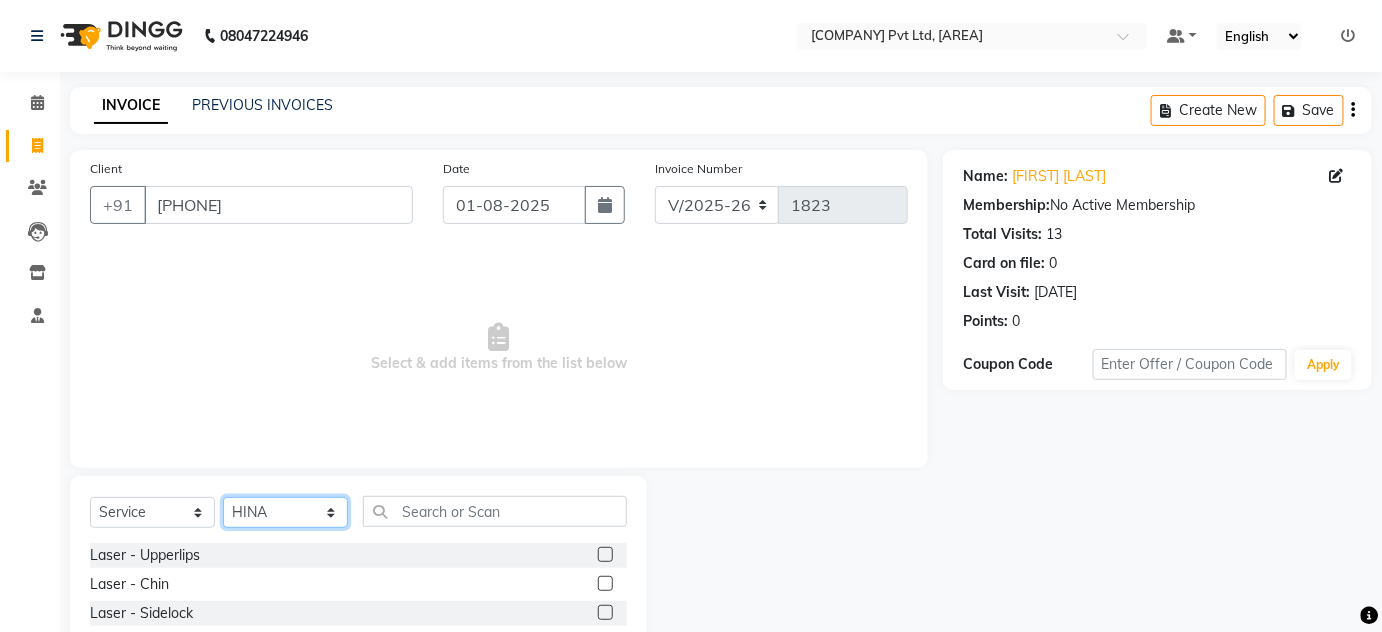 select on "72250" 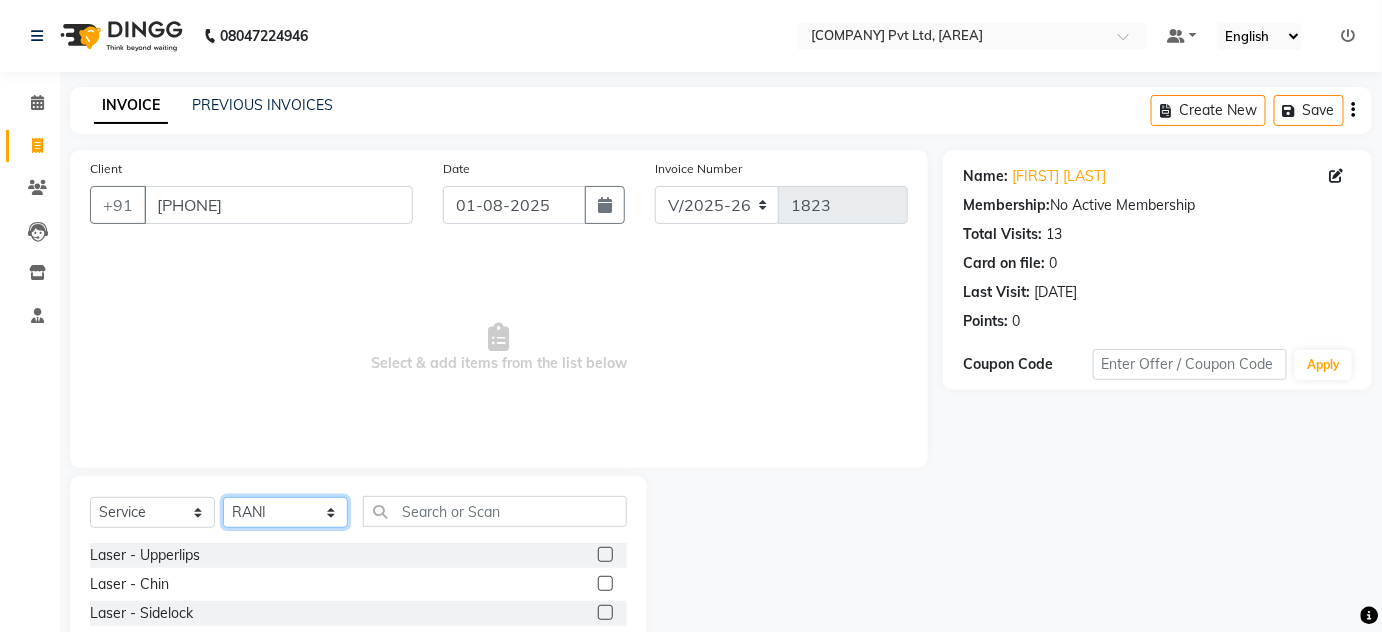 click on "Select Stylist Aarti Asif AZIZA BOBBY CHARMAYNE CHARMS DR. POOJA MITTAL HINA HUSSAN NOSHAD RANI RAVI SOOD  SAKSHI SANTOSH SAPNA TABBASUM" 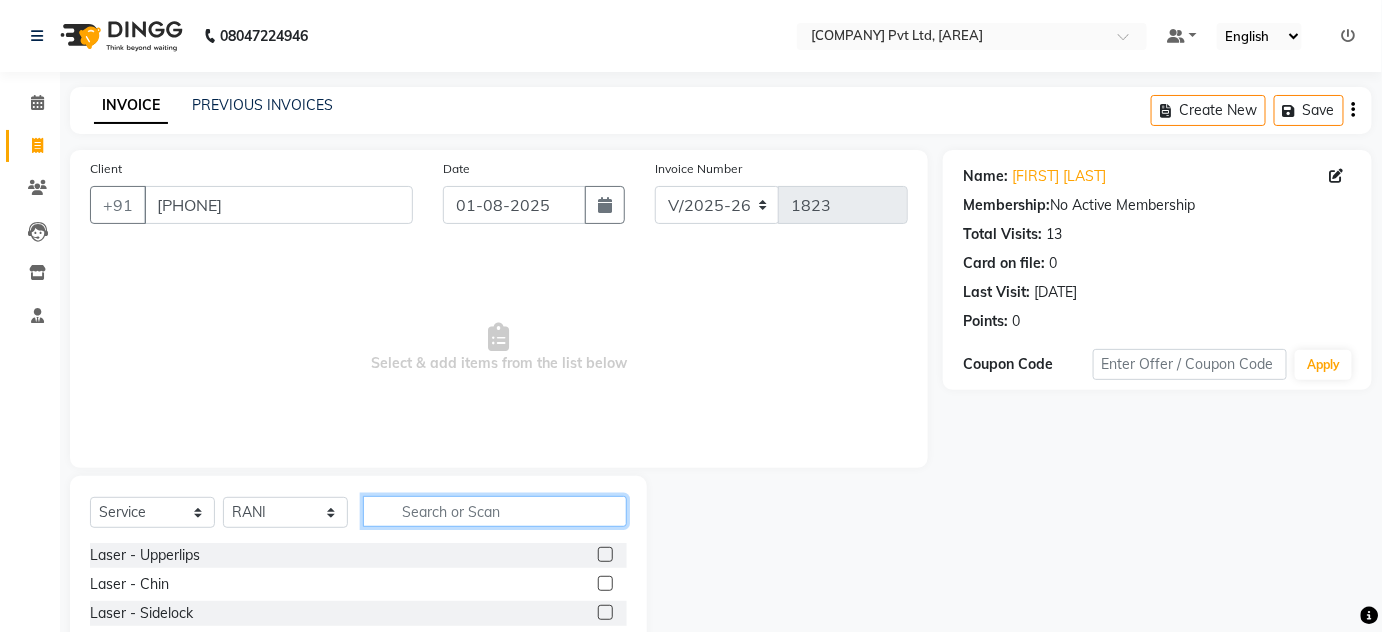 click 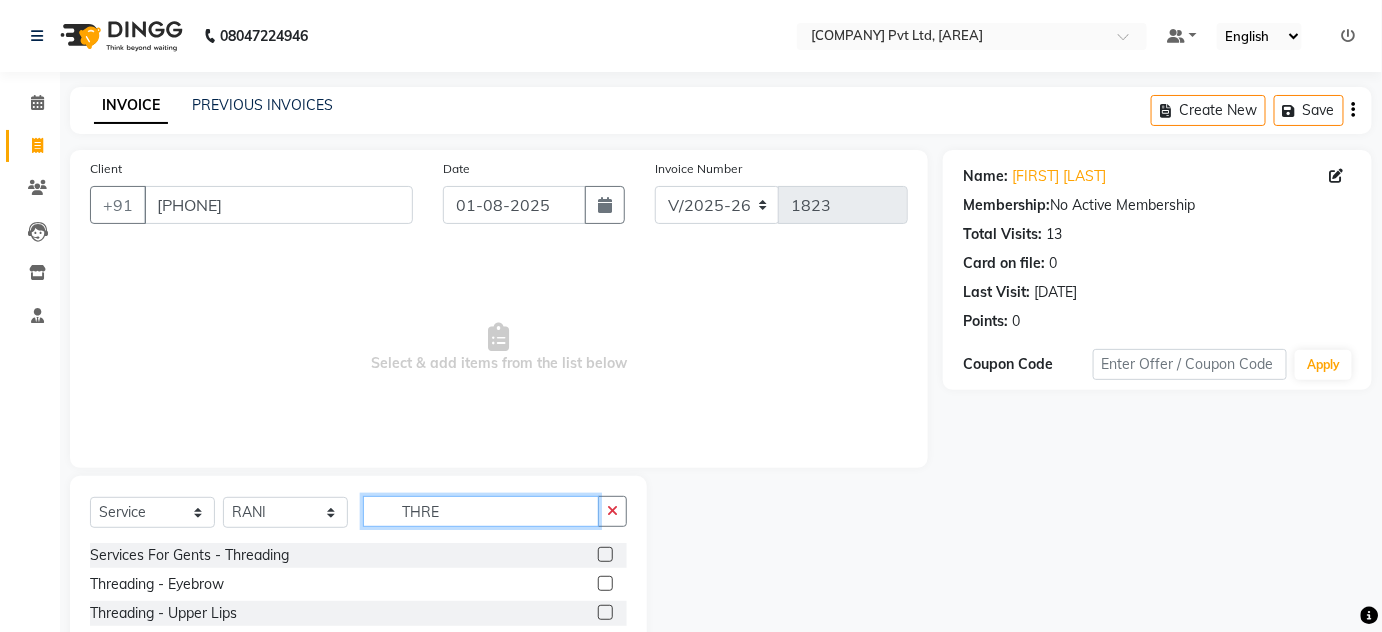 type on "THRE" 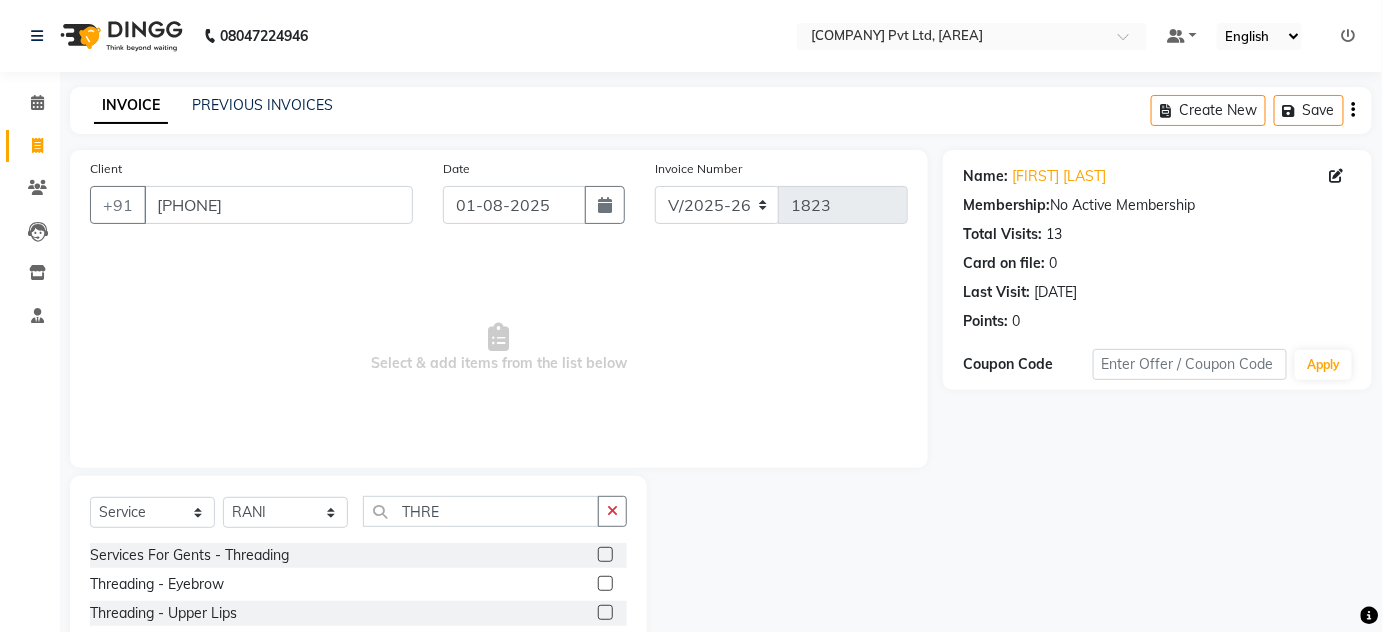 click 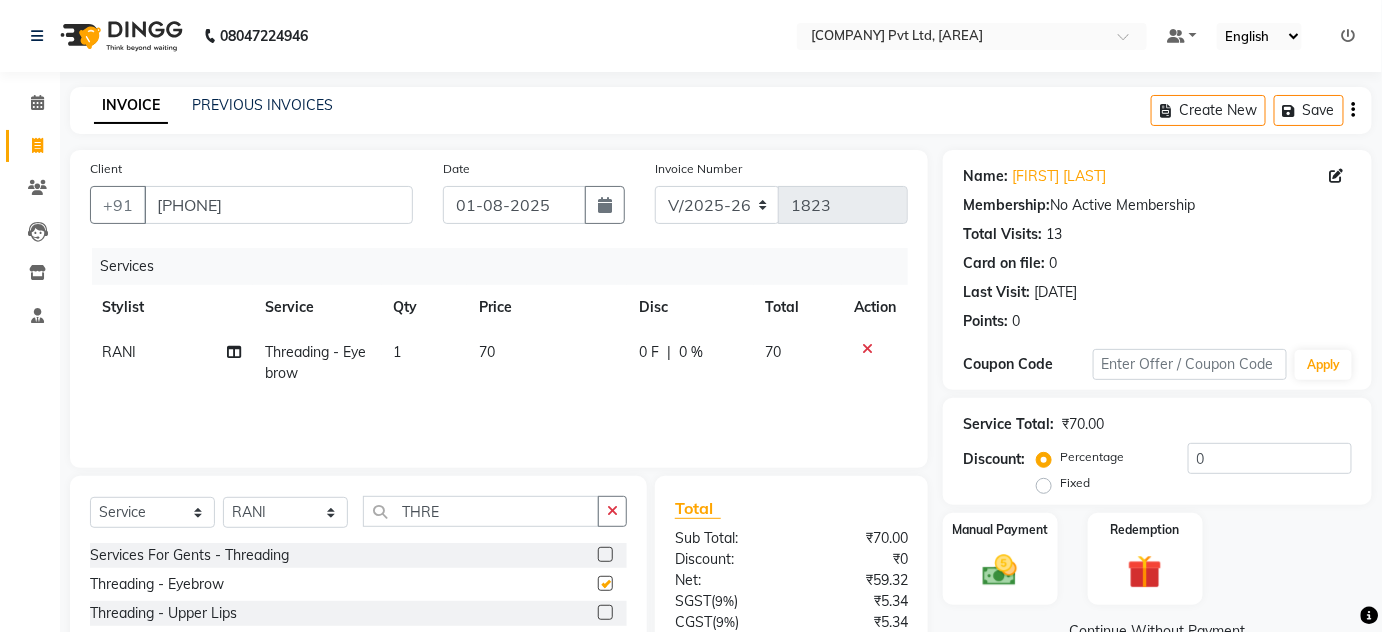 scroll, scrollTop: 168, scrollLeft: 0, axis: vertical 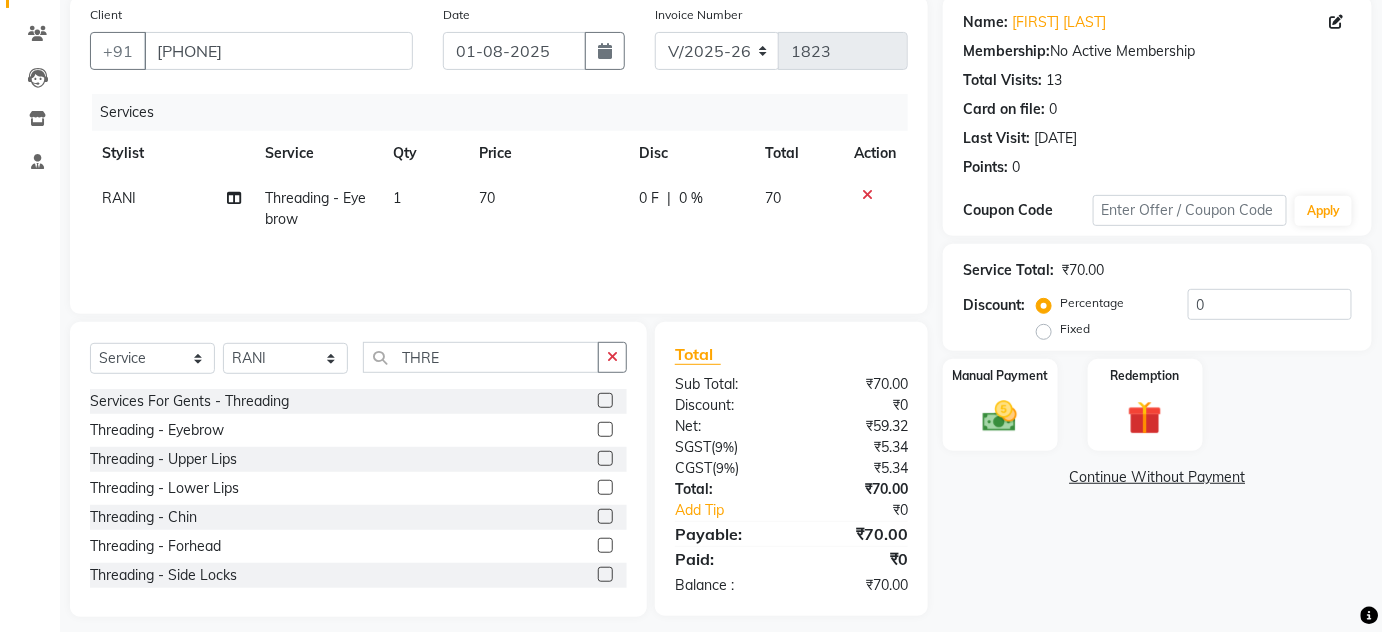 checkbox on "false" 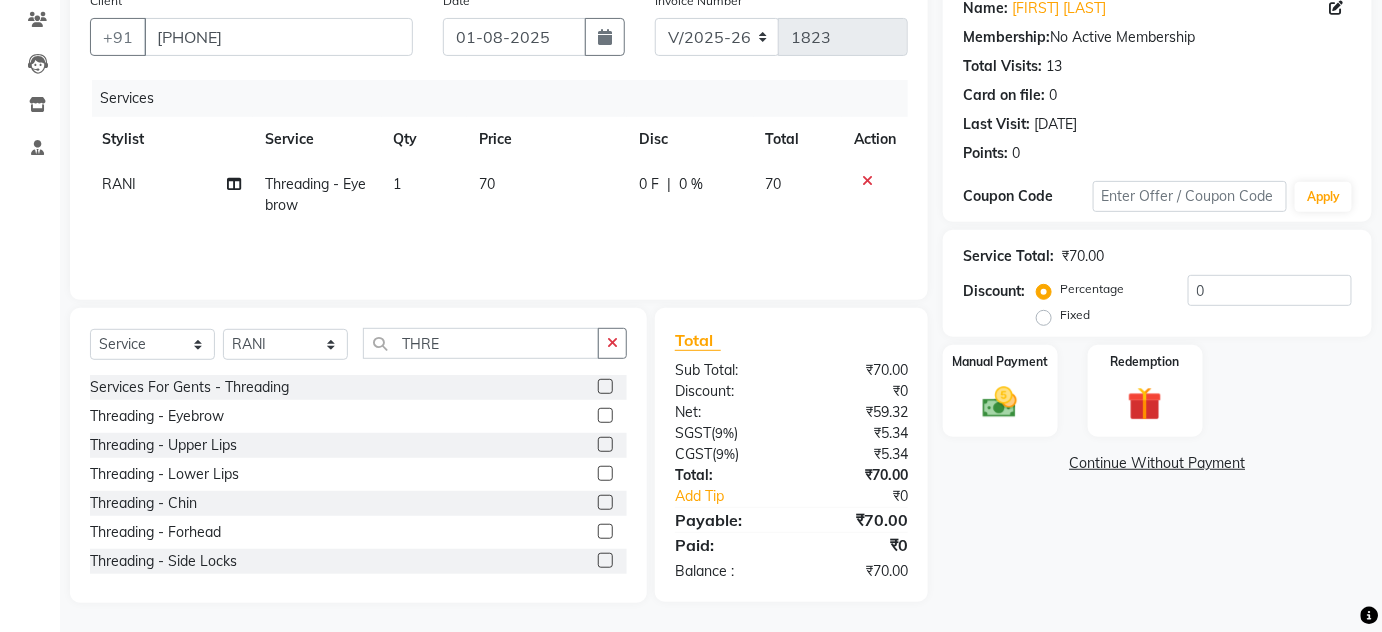 click on "70" 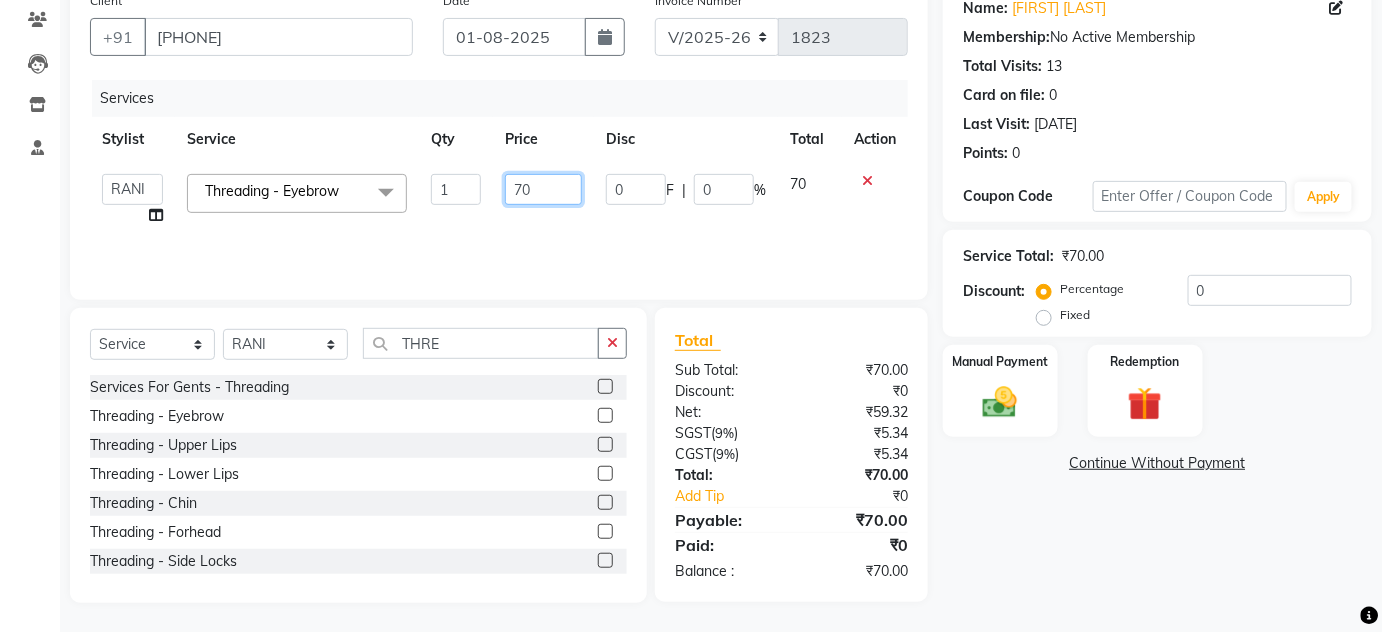 click on "70" 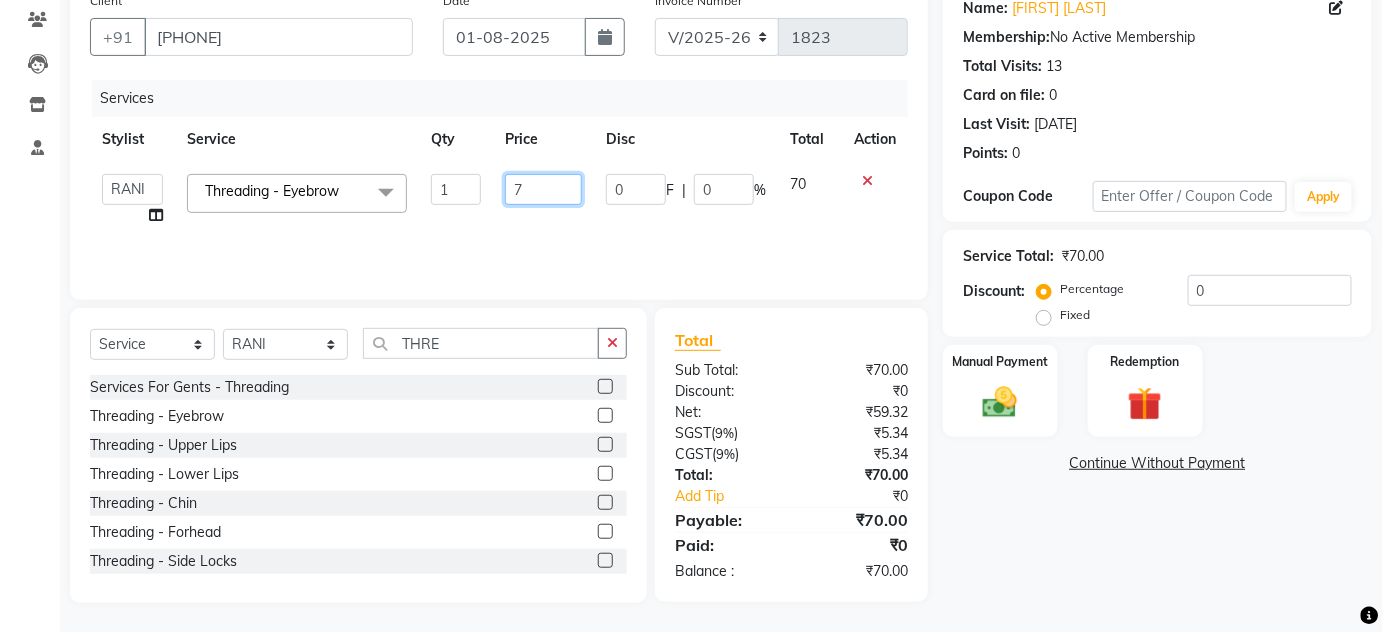 type on "71" 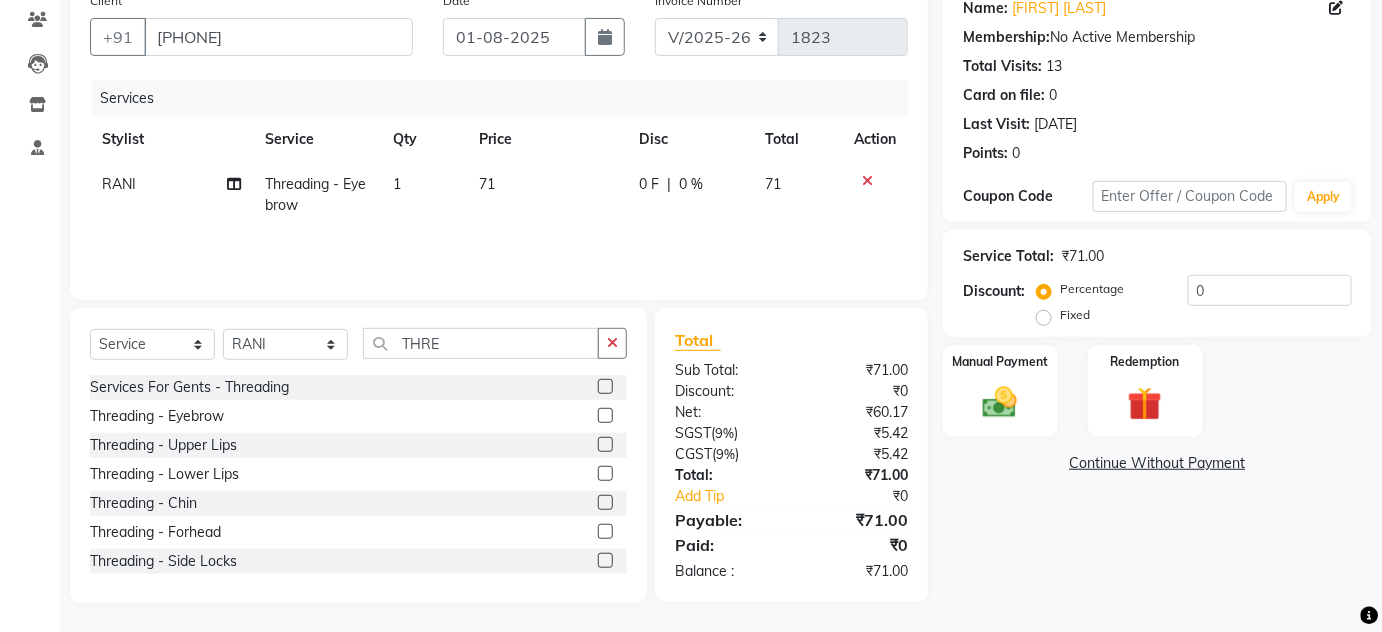 click on "[SERVICE] [SERVICE] [SERVICE] [PRICE] [DISC] [TOTAL] [ACTION] [FIRST] [SERVICE] [NUMBER] [PRICE] [DISC] [PERCENT] [PRICE]" 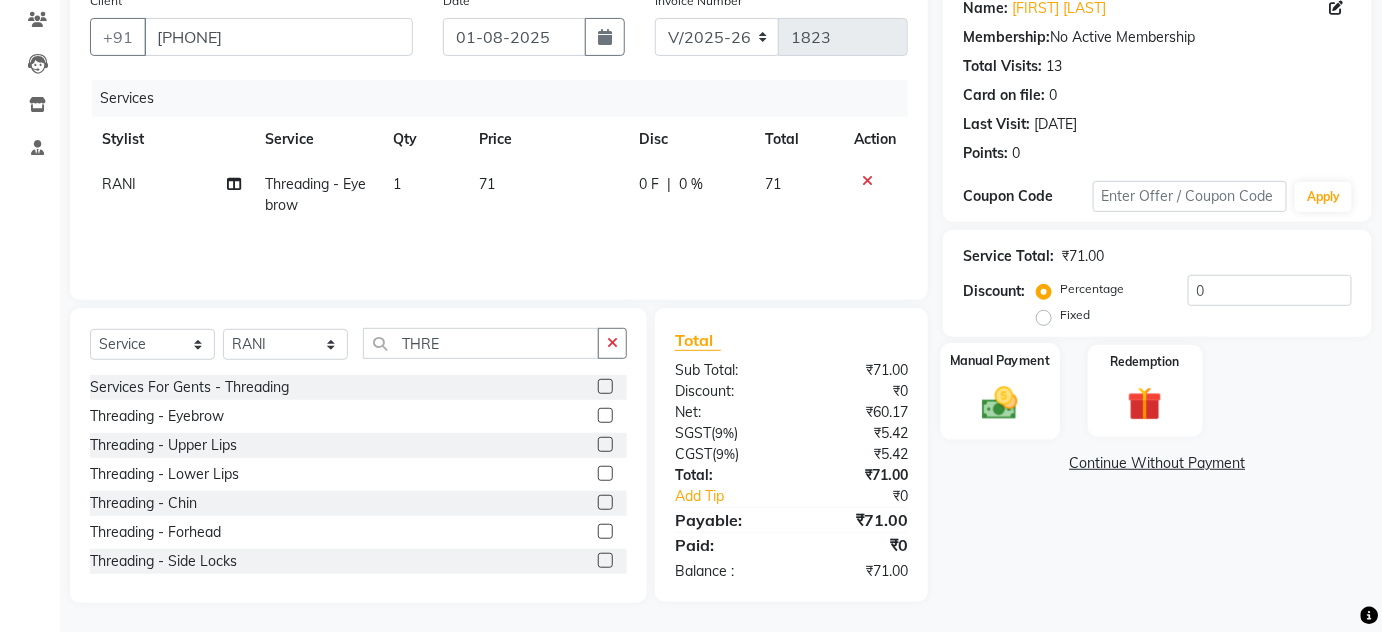 click on "Manual Payment" 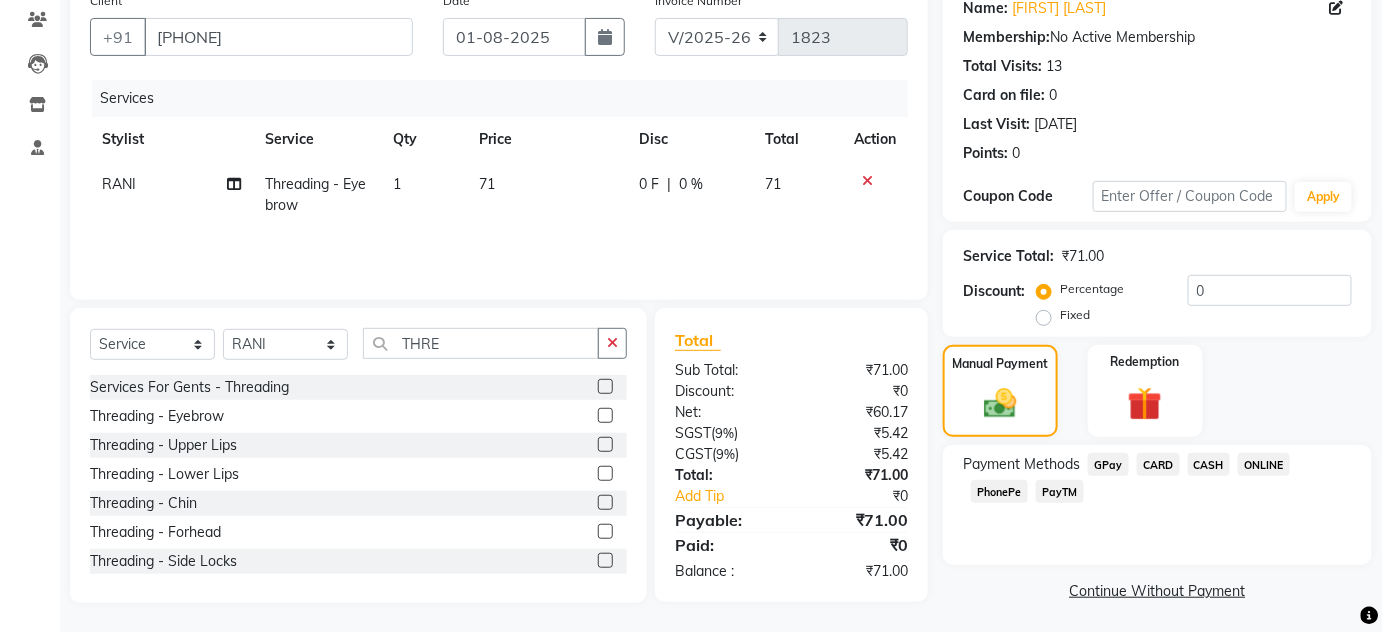 click on "PayTM" 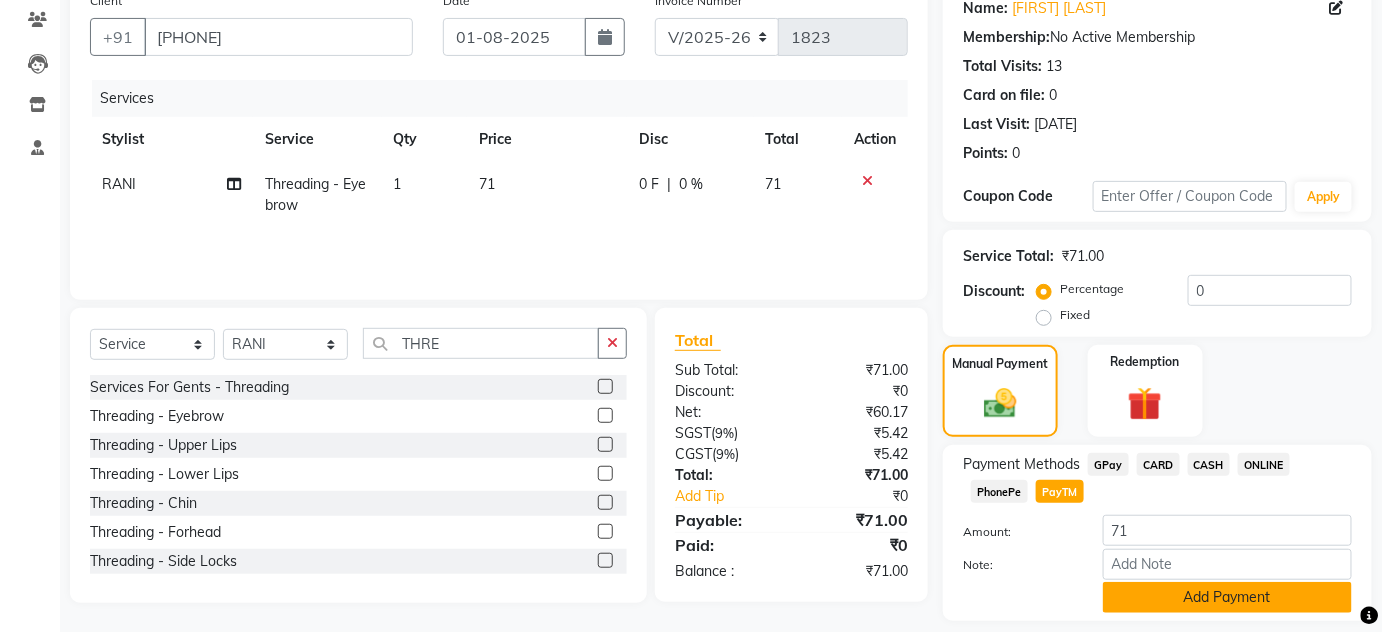 click on "Add Payment" 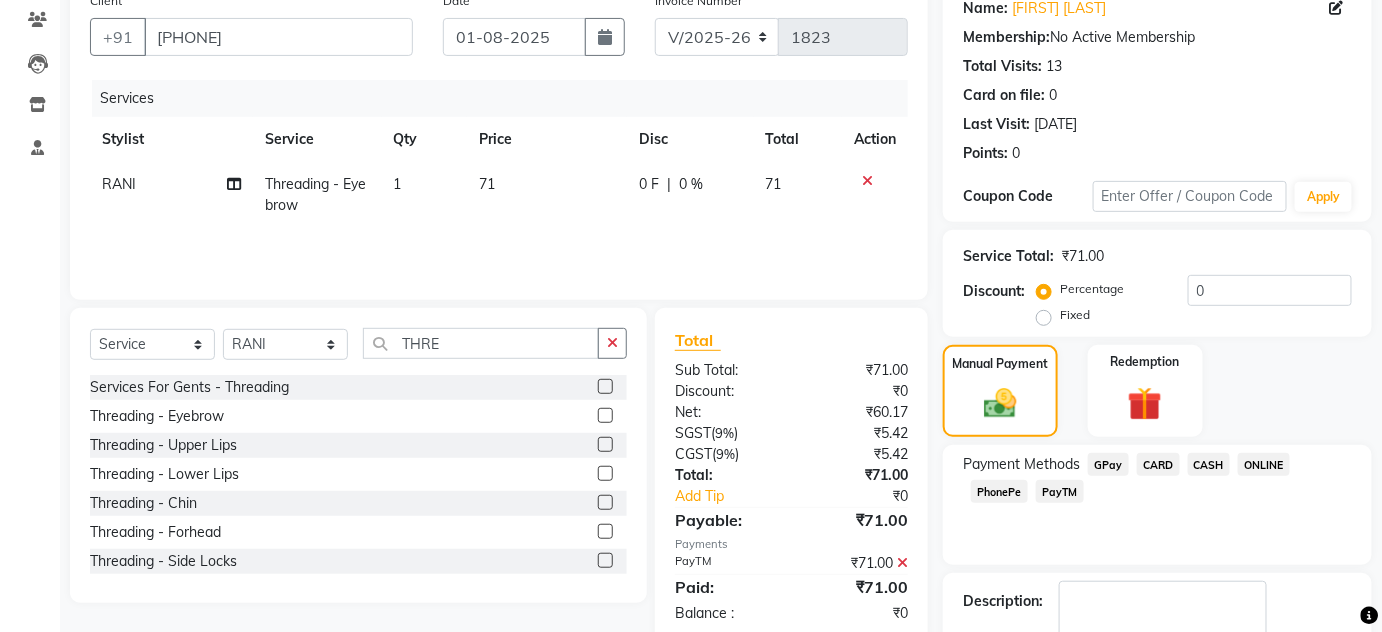 scroll, scrollTop: 254, scrollLeft: 0, axis: vertical 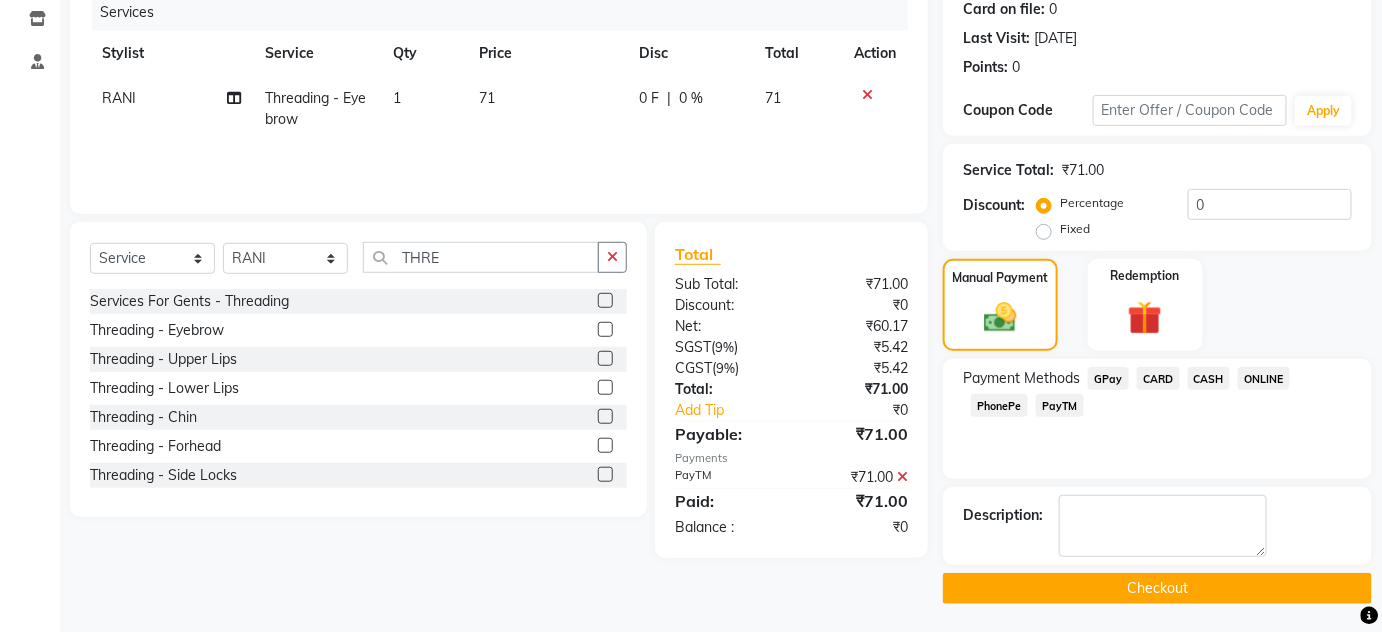 click on "Checkout" 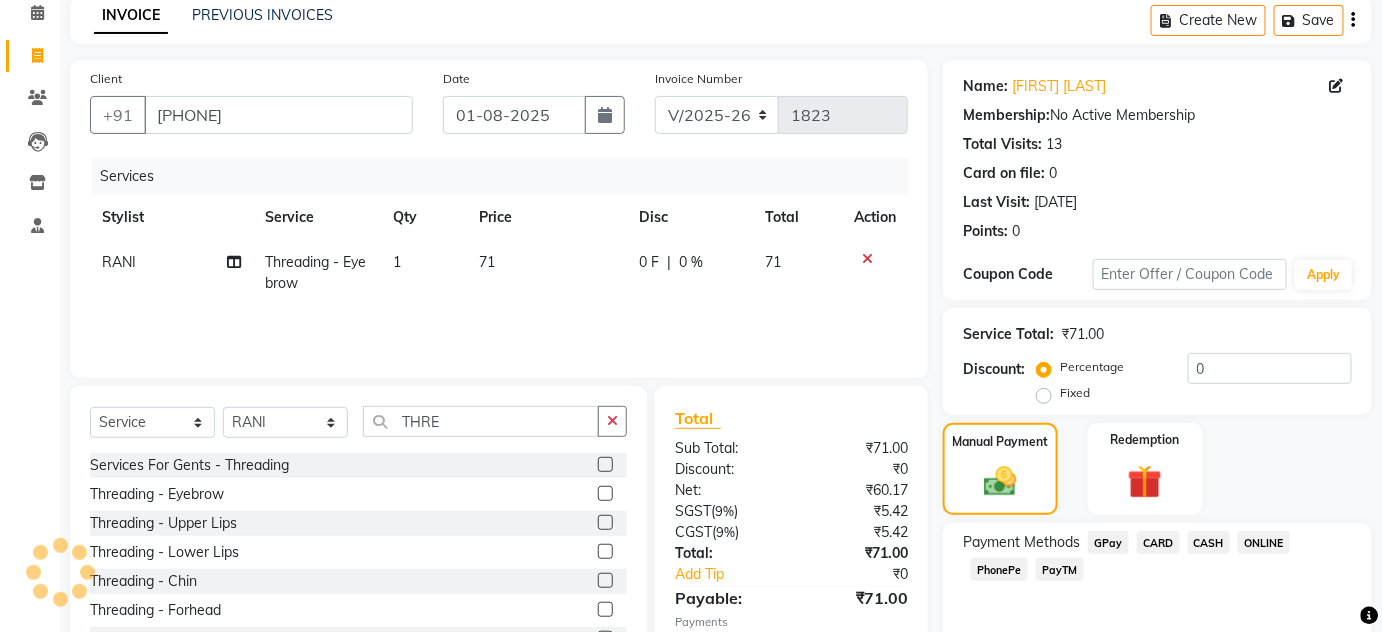 scroll, scrollTop: 72, scrollLeft: 0, axis: vertical 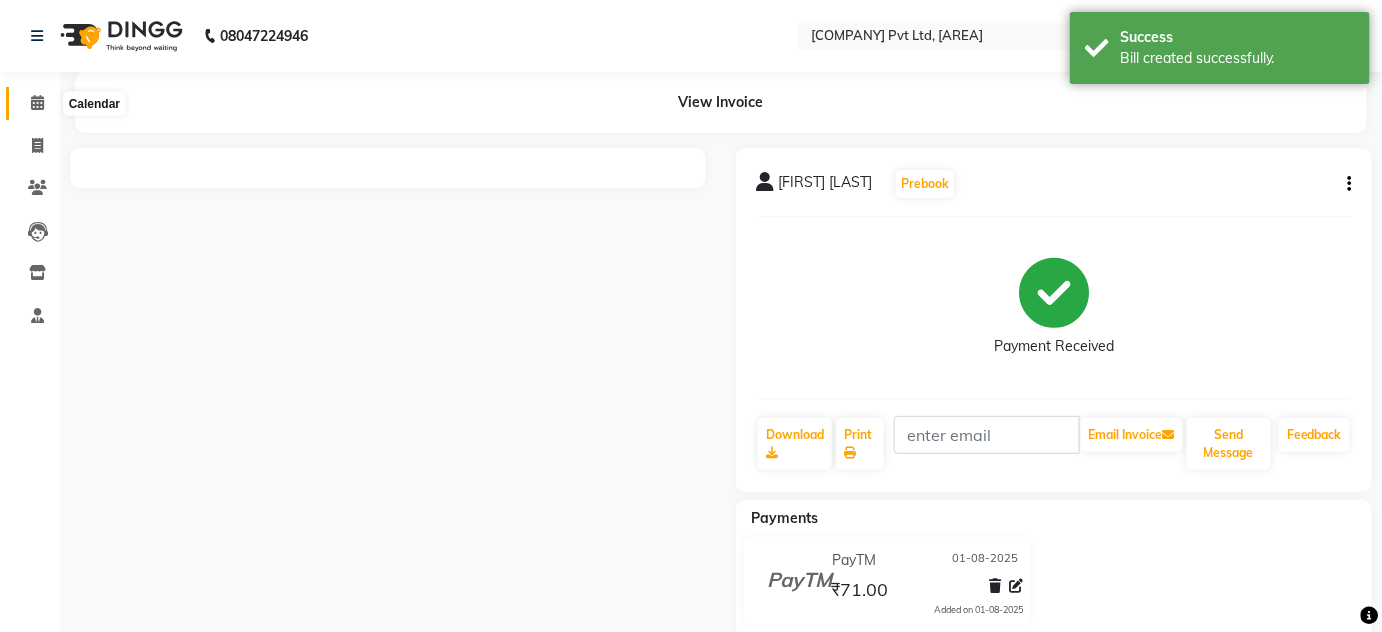 click 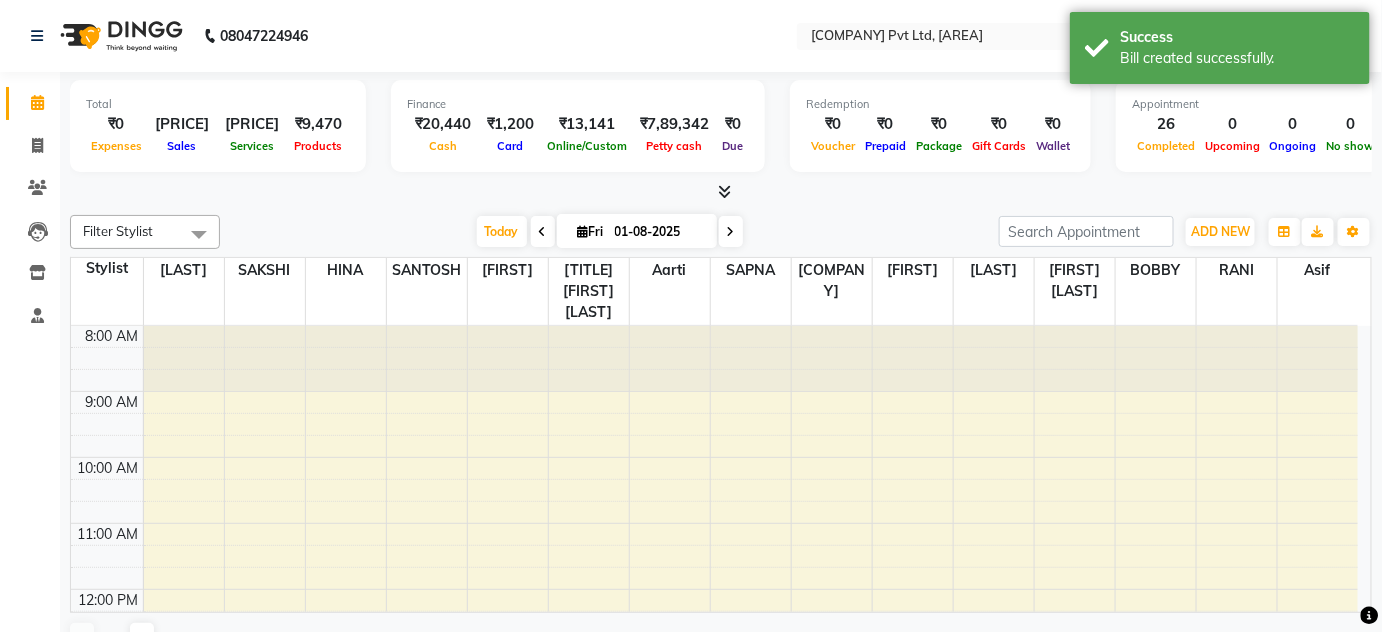 scroll, scrollTop: 0, scrollLeft: 0, axis: both 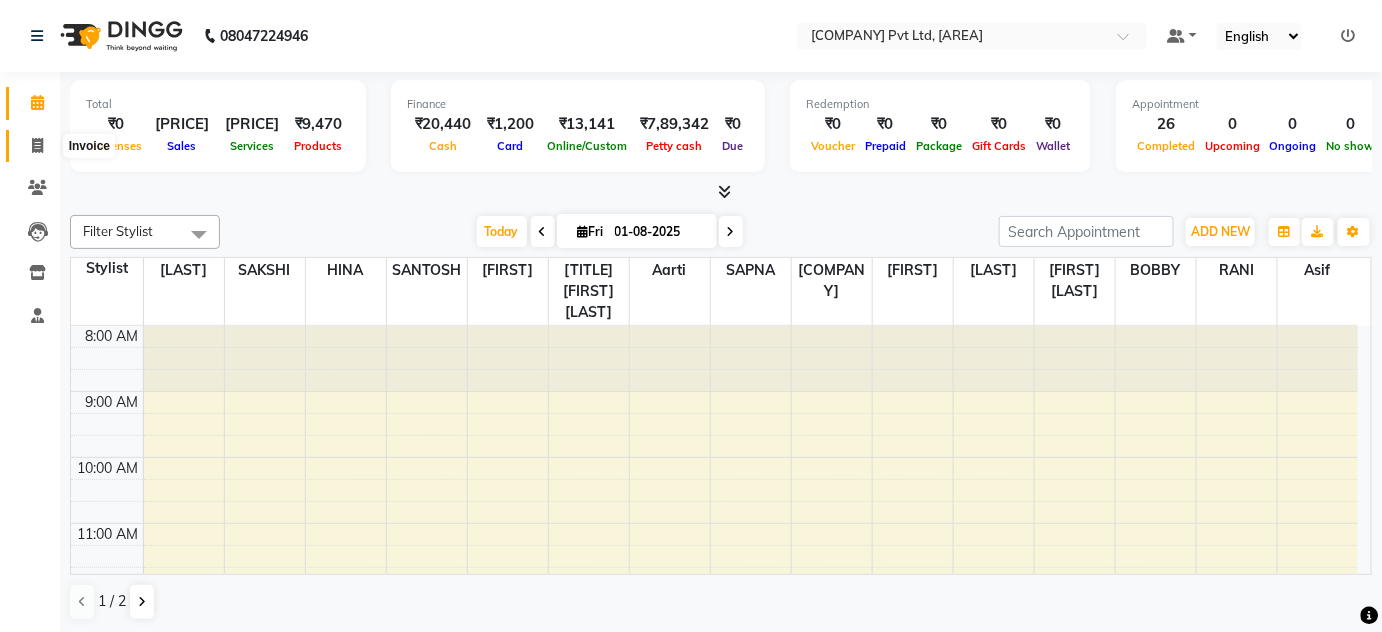 click 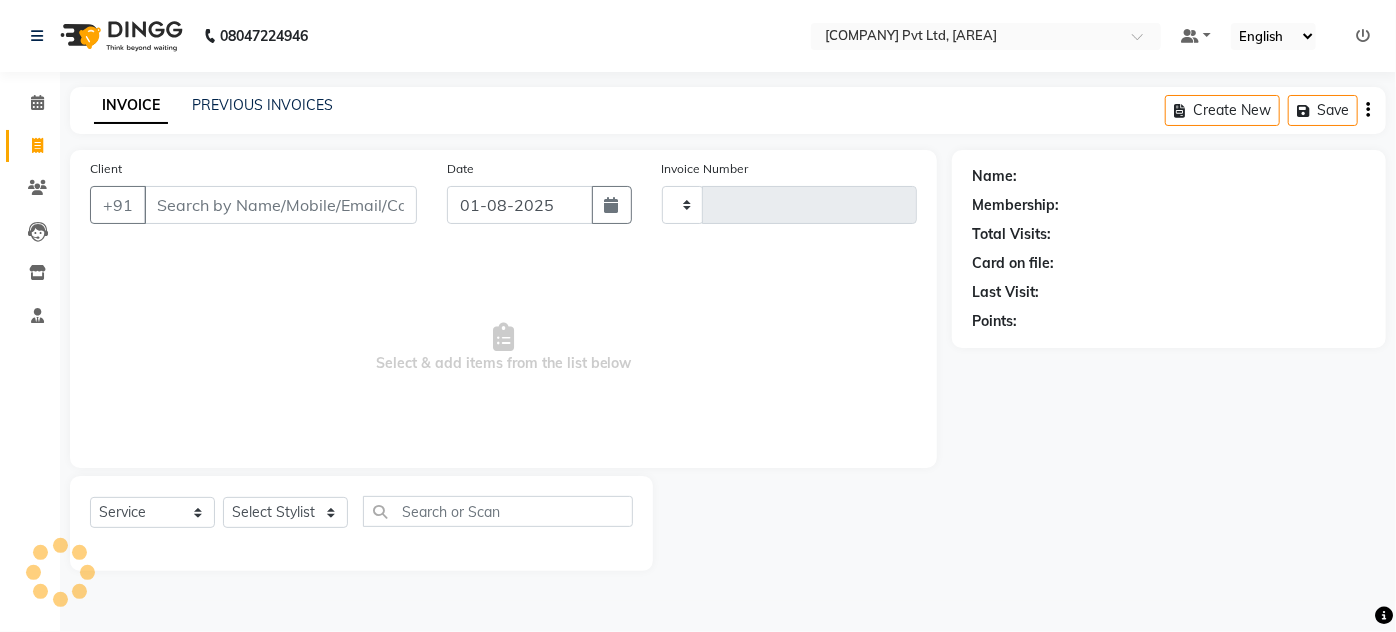 type on "1824" 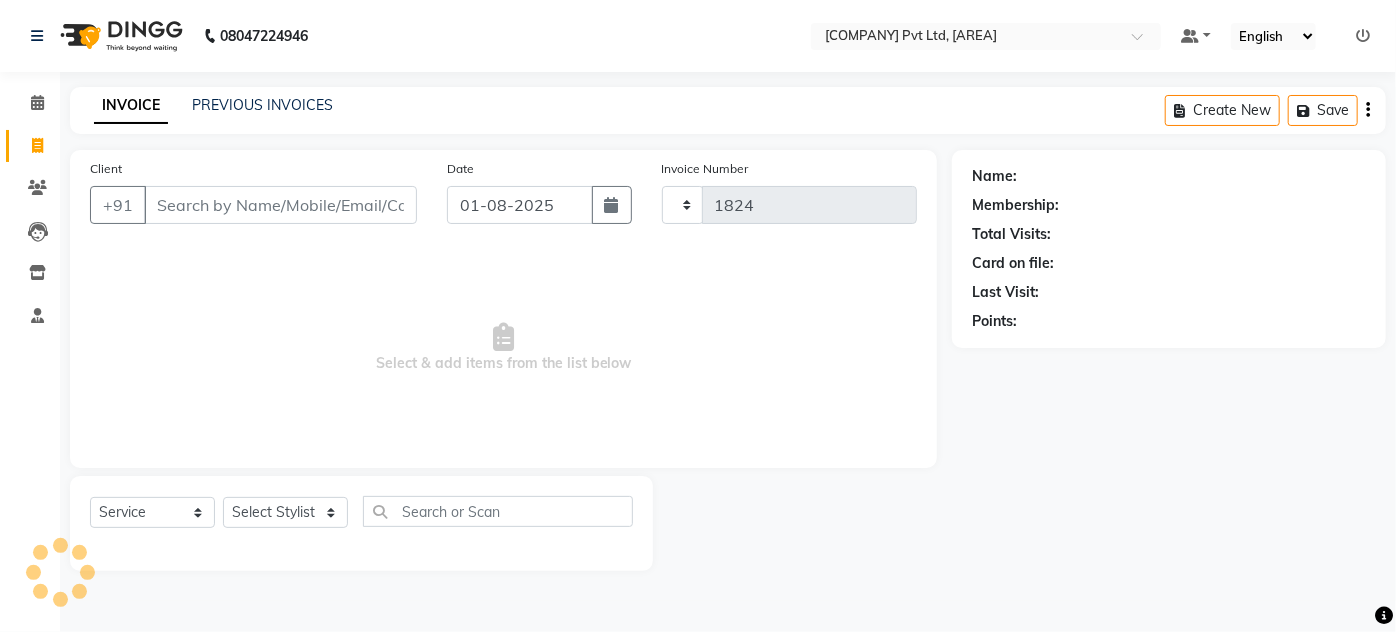select on "3743" 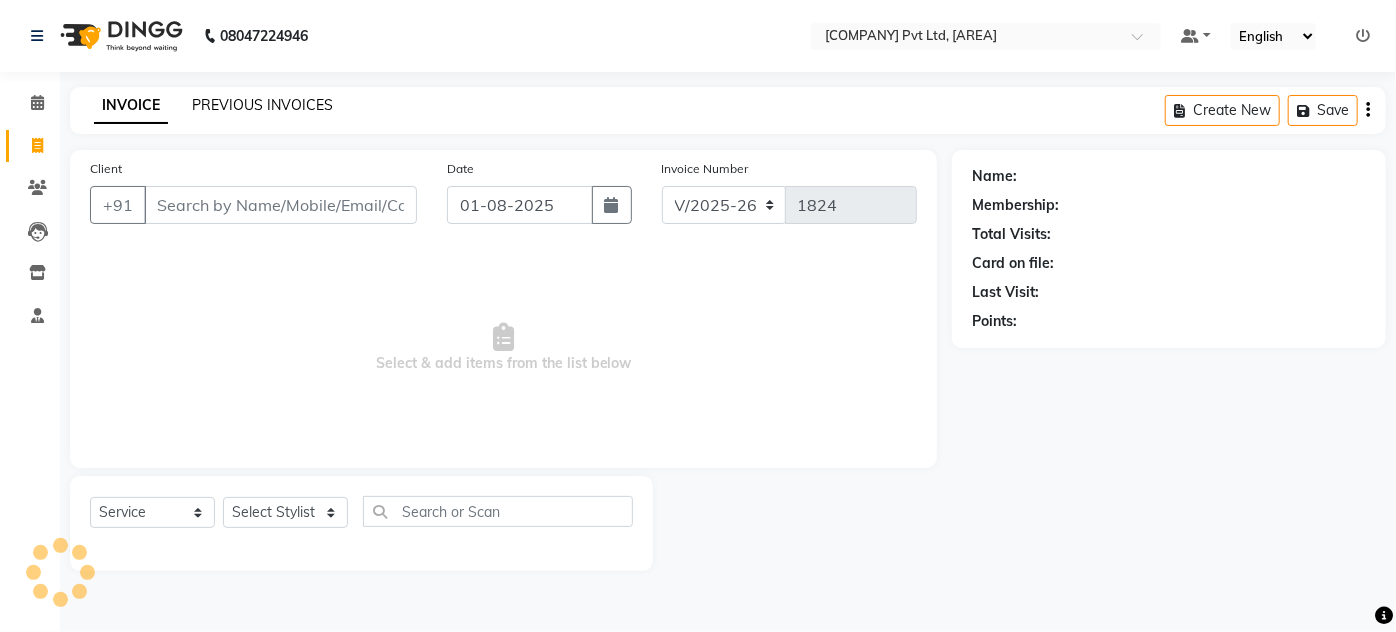 click on "PREVIOUS INVOICES" 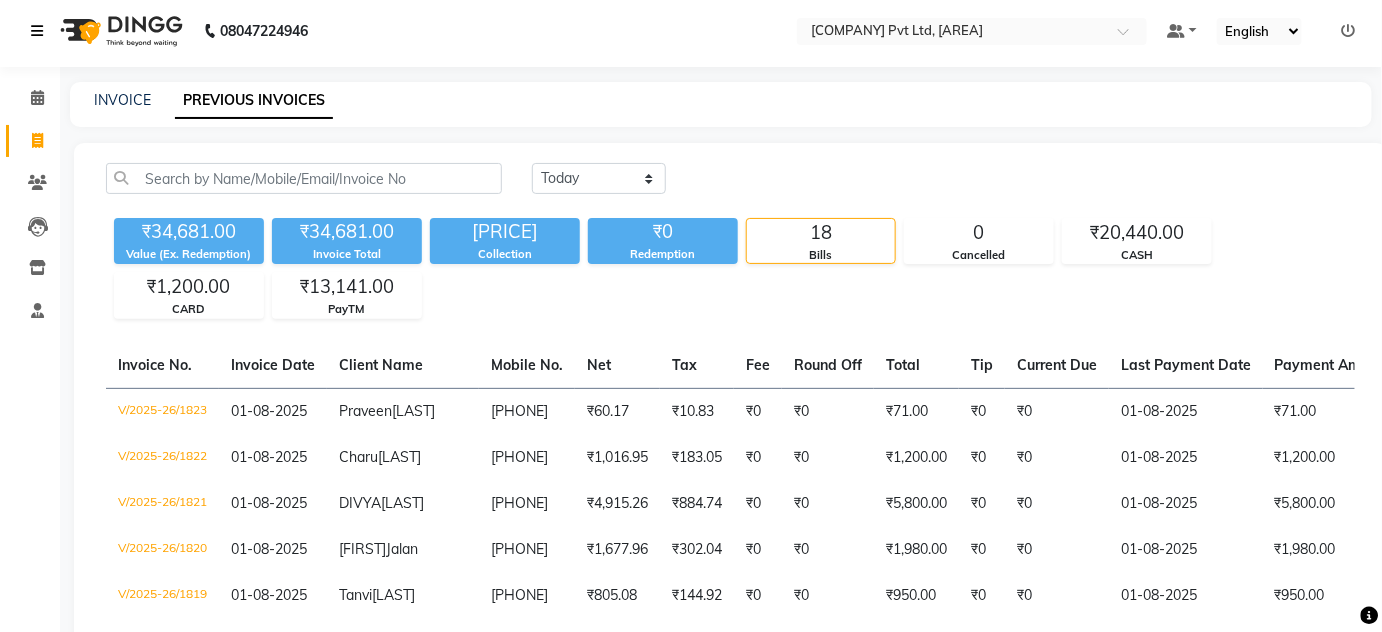 scroll, scrollTop: 0, scrollLeft: 0, axis: both 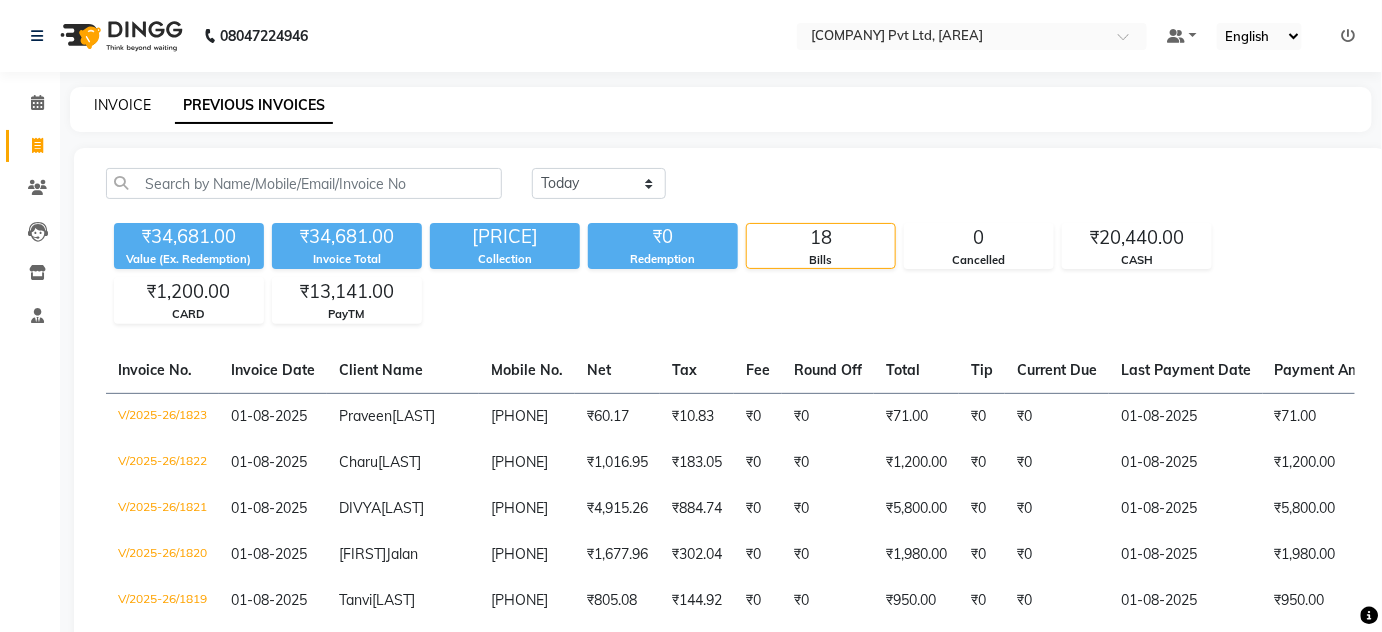 click on "INVOICE" 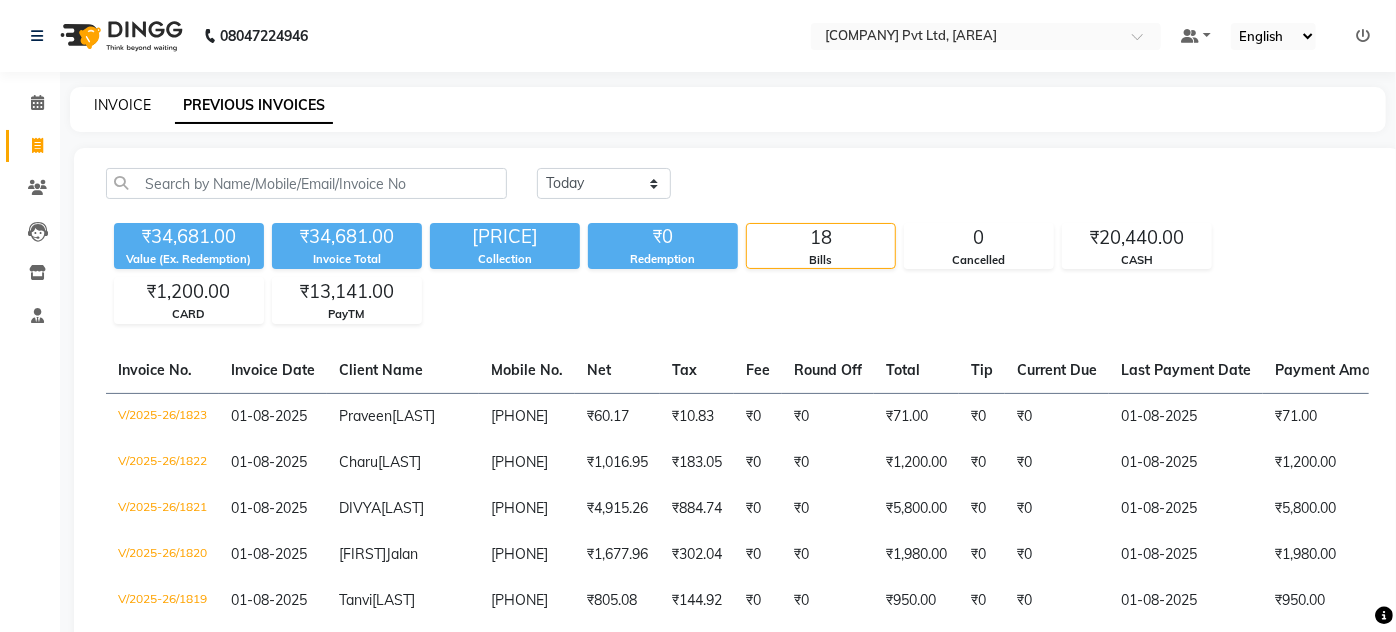 select on "service" 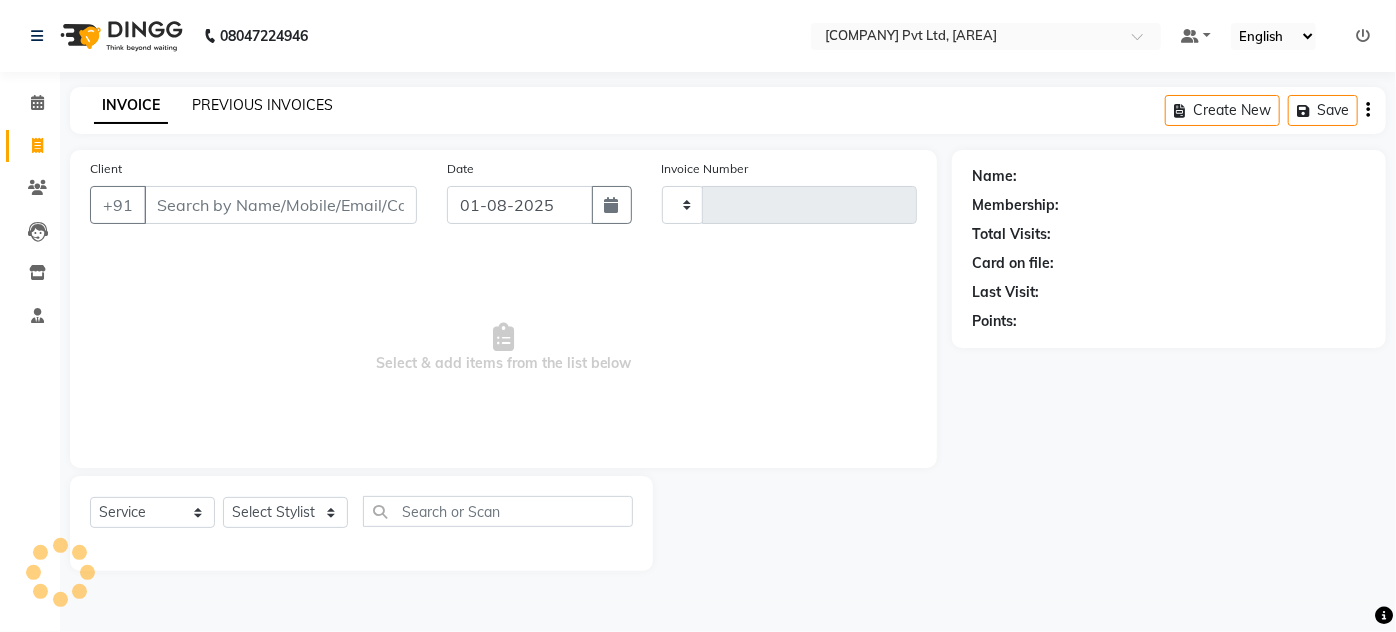 click on "PREVIOUS INVOICES" 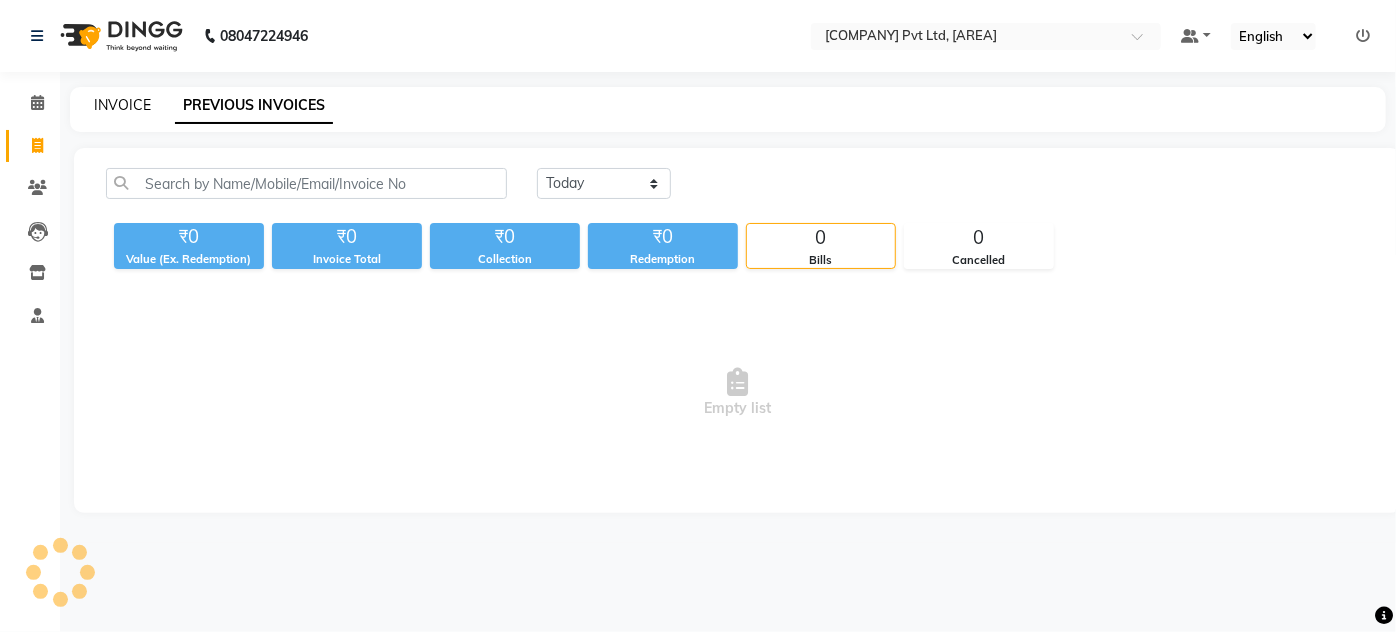 click on "INVOICE" 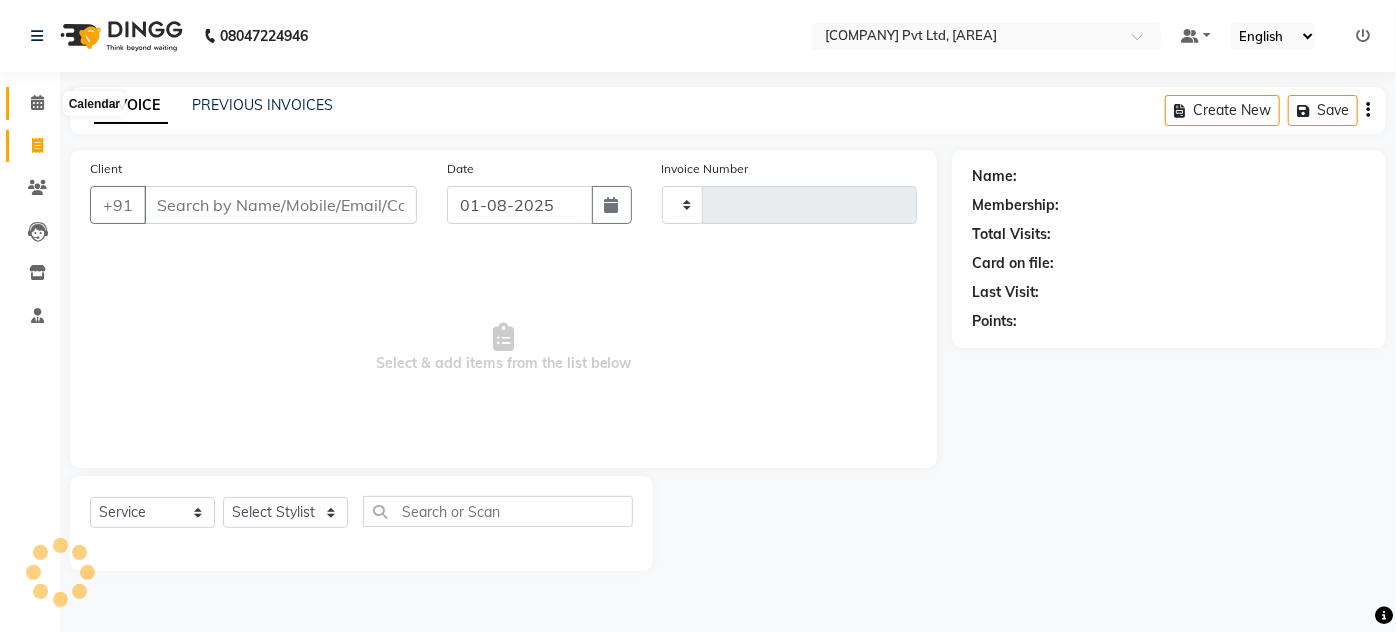 click 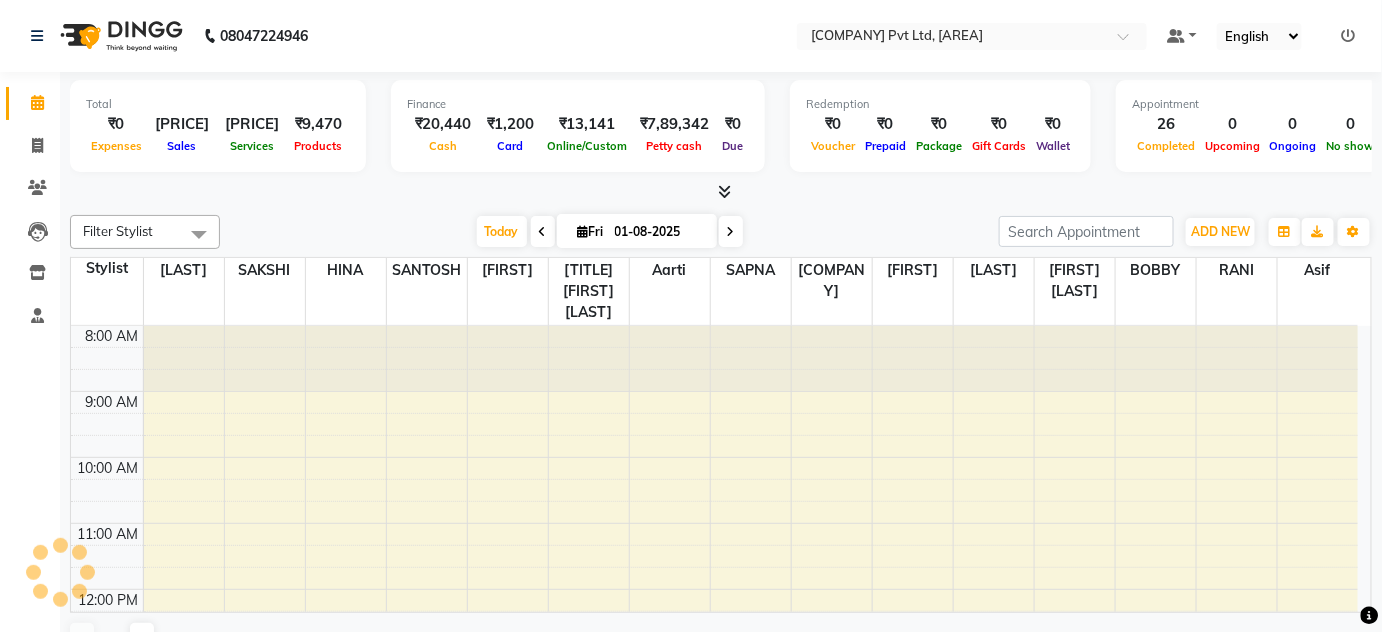 scroll, scrollTop: 0, scrollLeft: 0, axis: both 